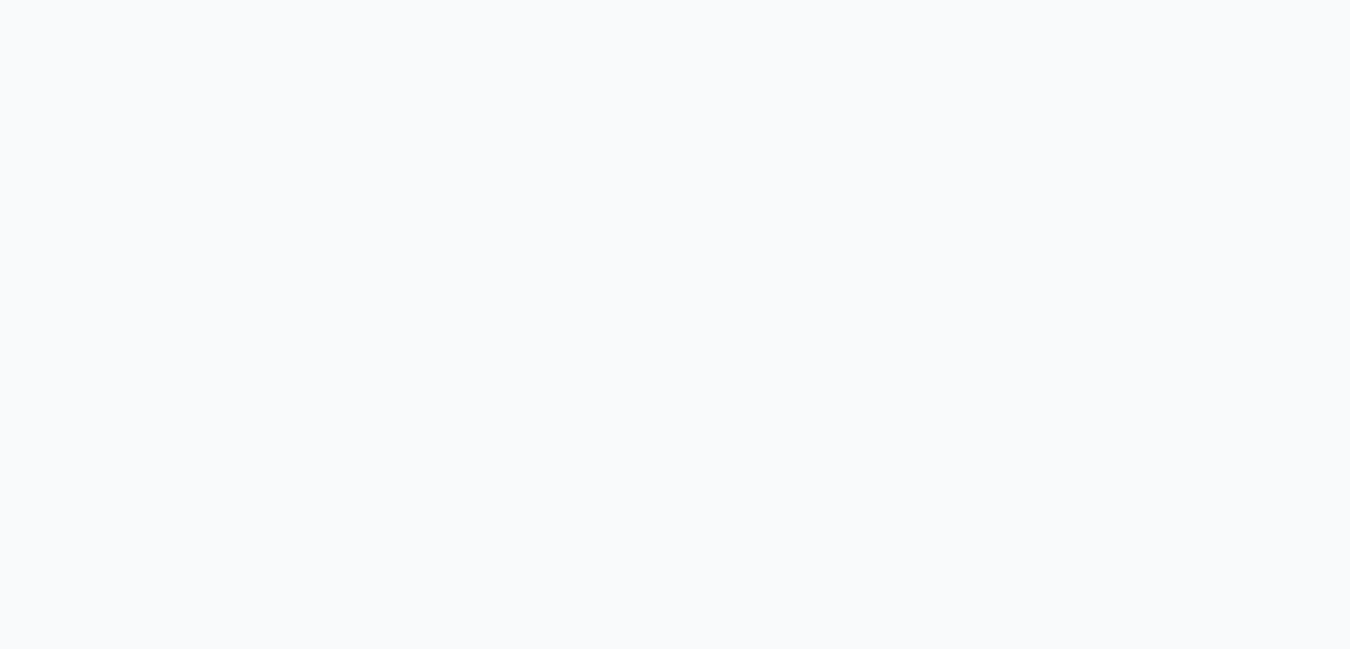 scroll, scrollTop: 0, scrollLeft: 0, axis: both 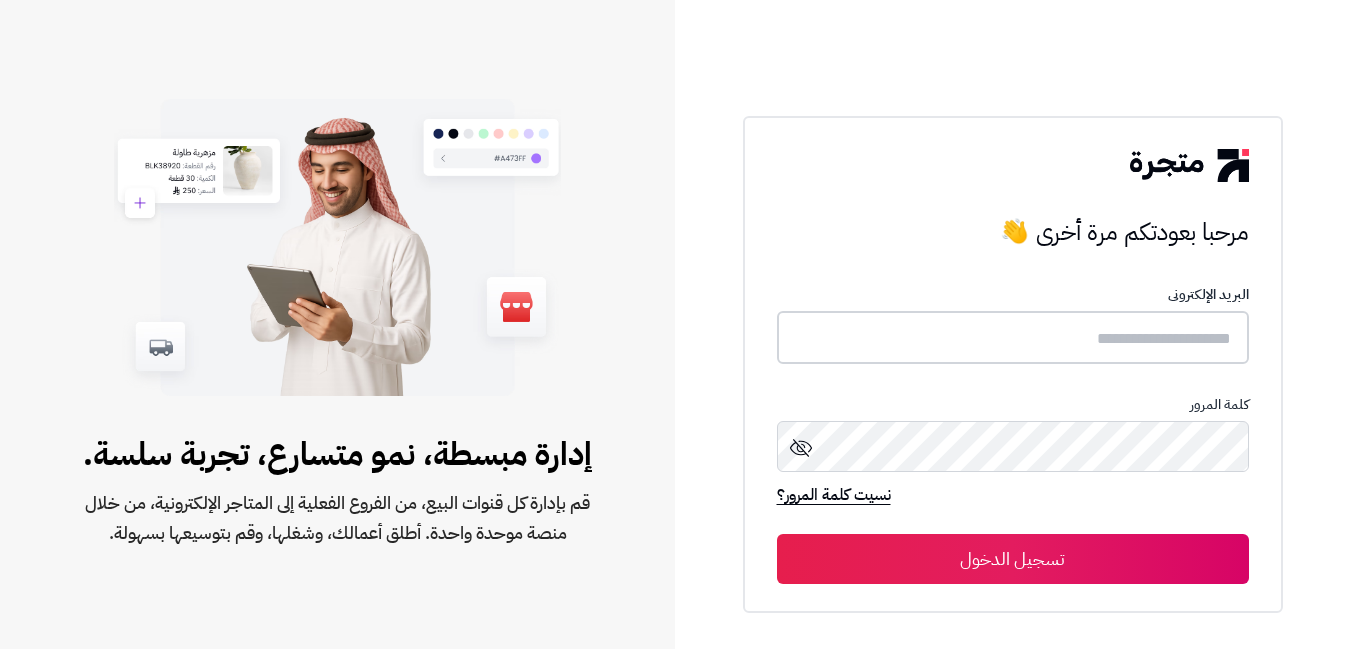 type on "*****" 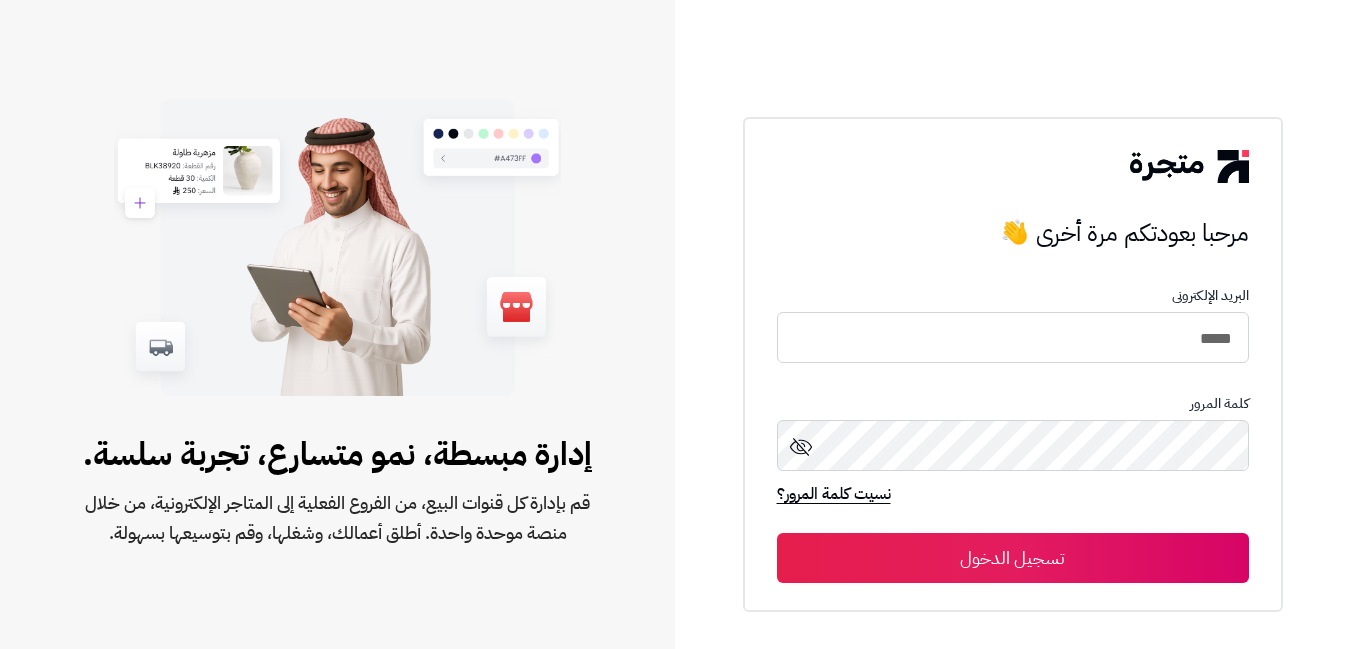 click on "تسجيل الدخول" at bounding box center [1013, 558] 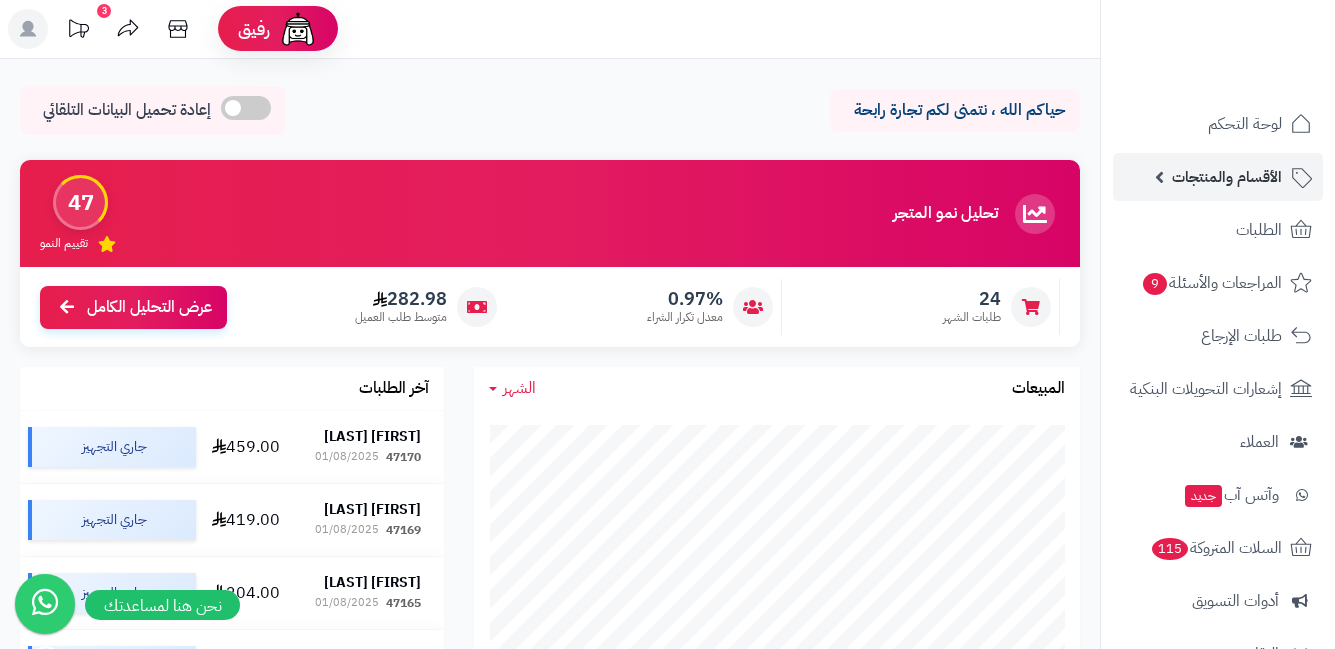 scroll, scrollTop: 0, scrollLeft: 0, axis: both 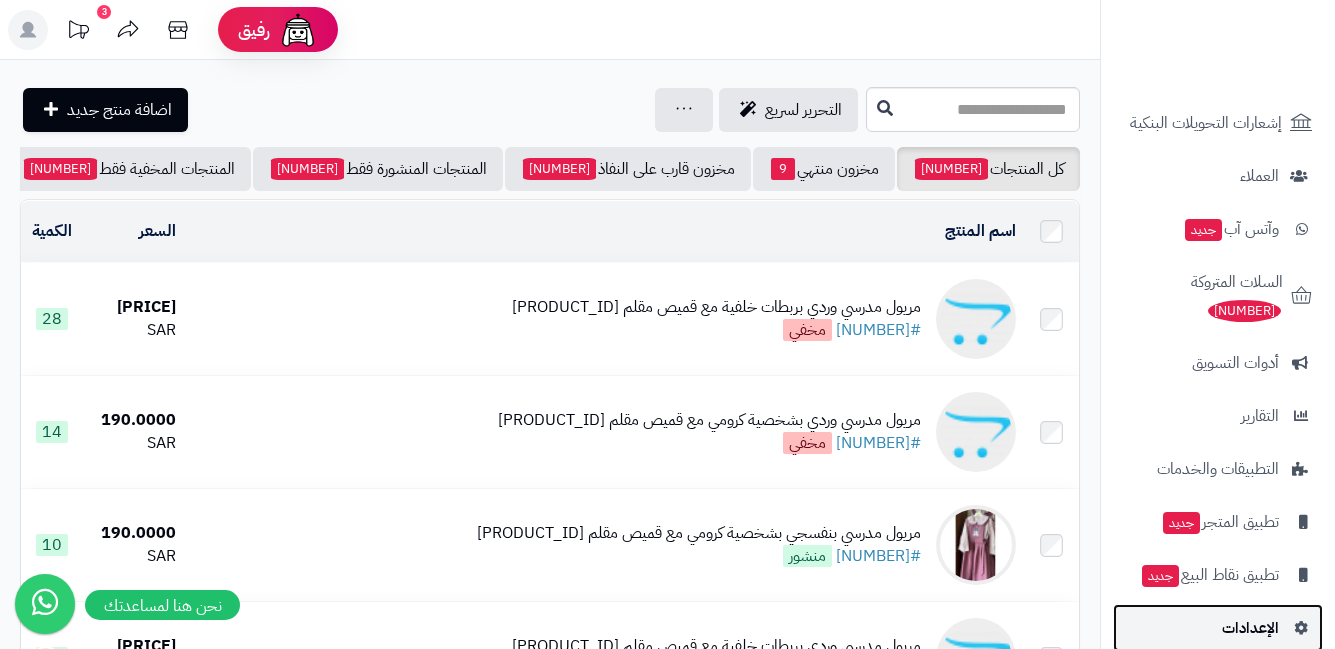 click on "الإعدادات" at bounding box center [1250, 628] 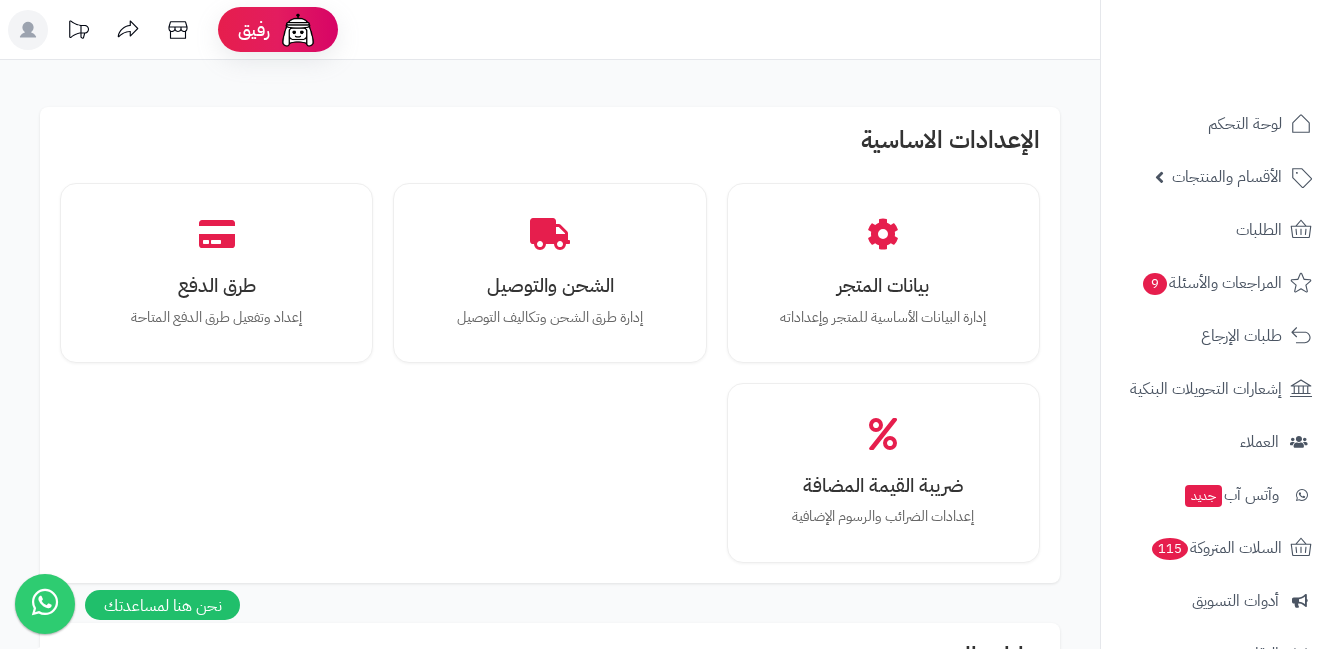 scroll, scrollTop: 0, scrollLeft: 0, axis: both 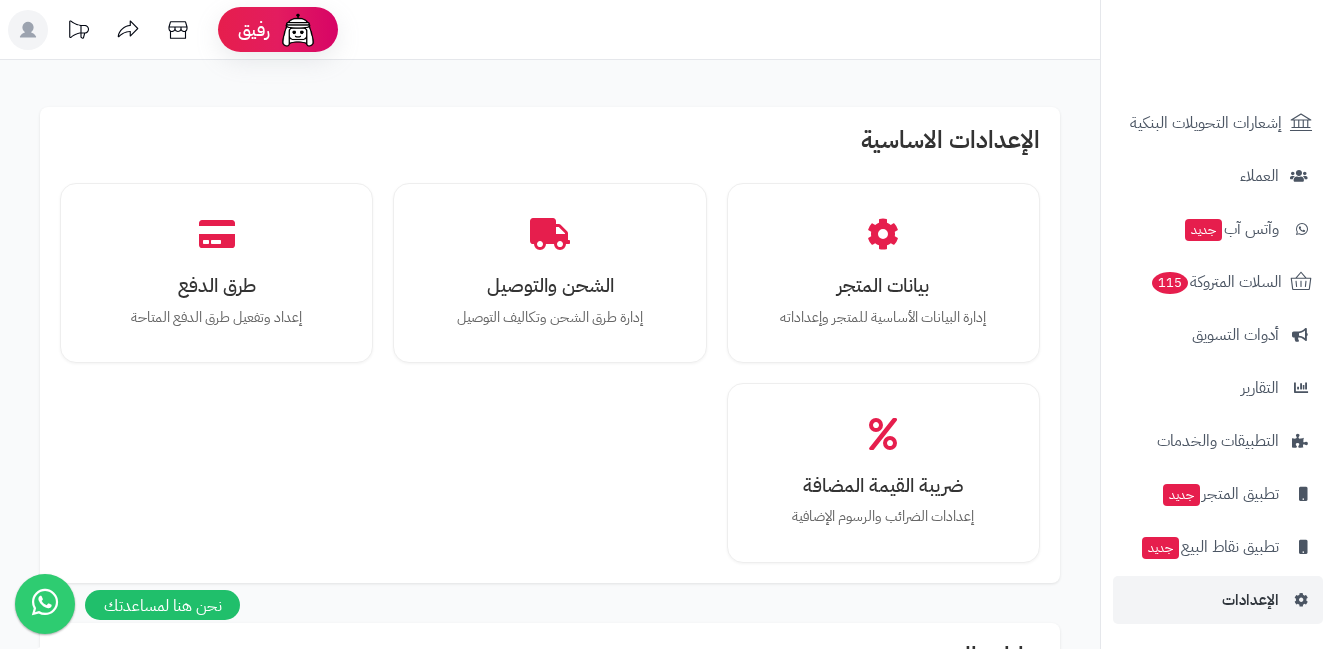 click 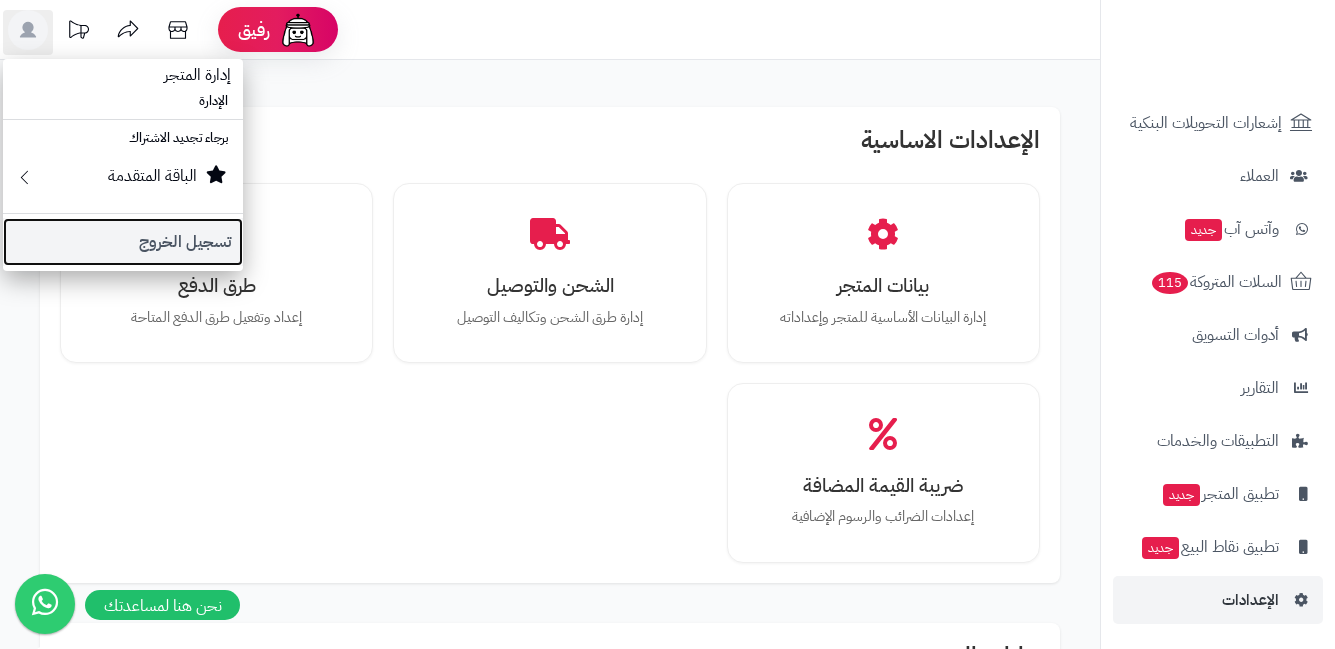 click on "تسجيل الخروج" at bounding box center (123, 242) 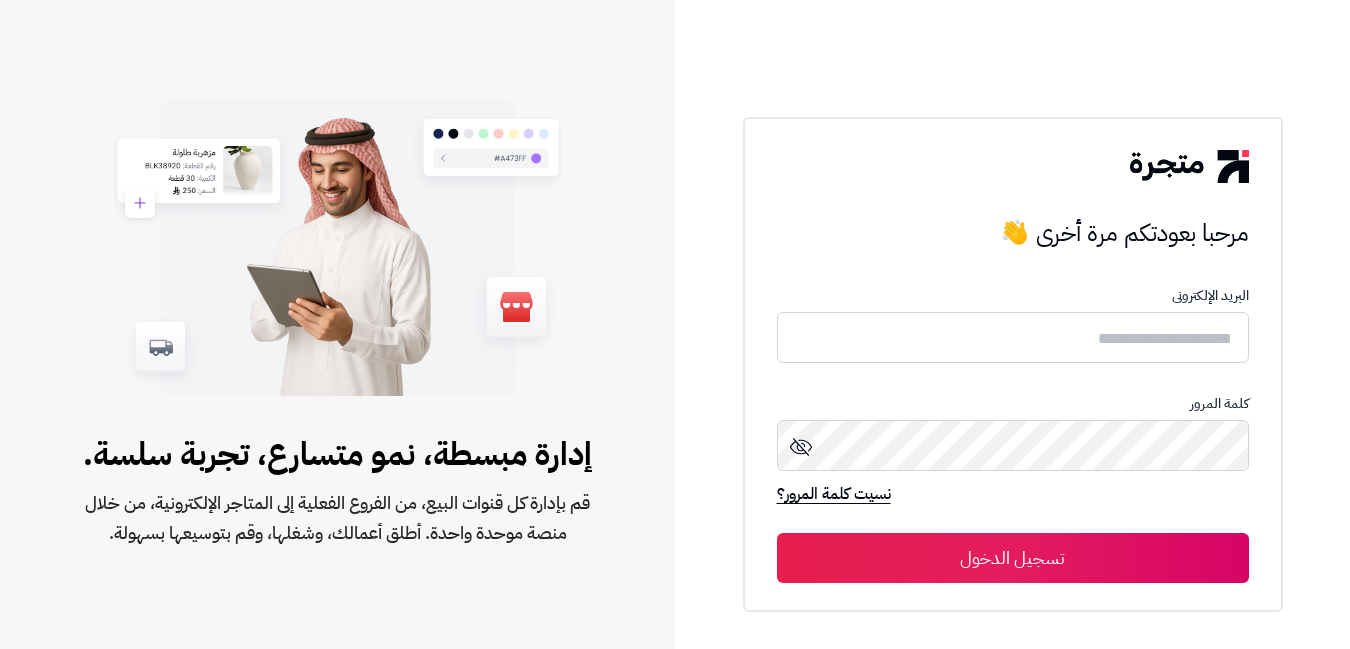 scroll, scrollTop: 0, scrollLeft: 0, axis: both 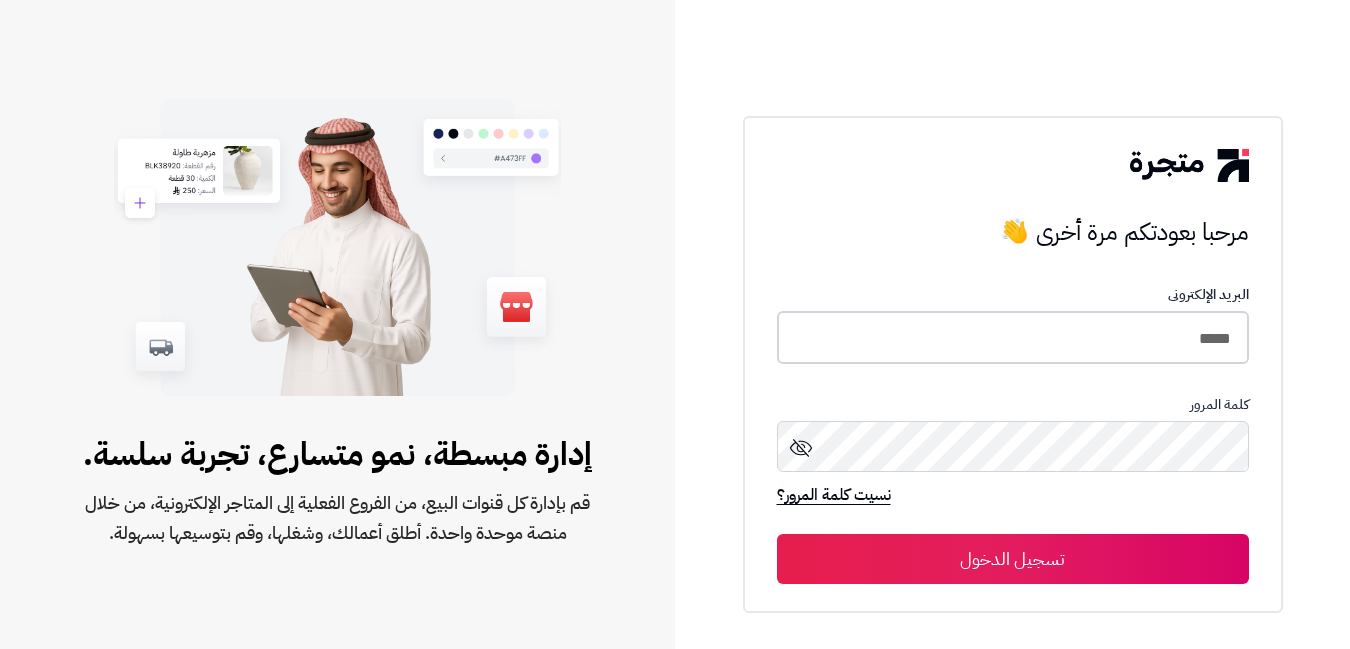 click on "*****" at bounding box center [1013, 337] 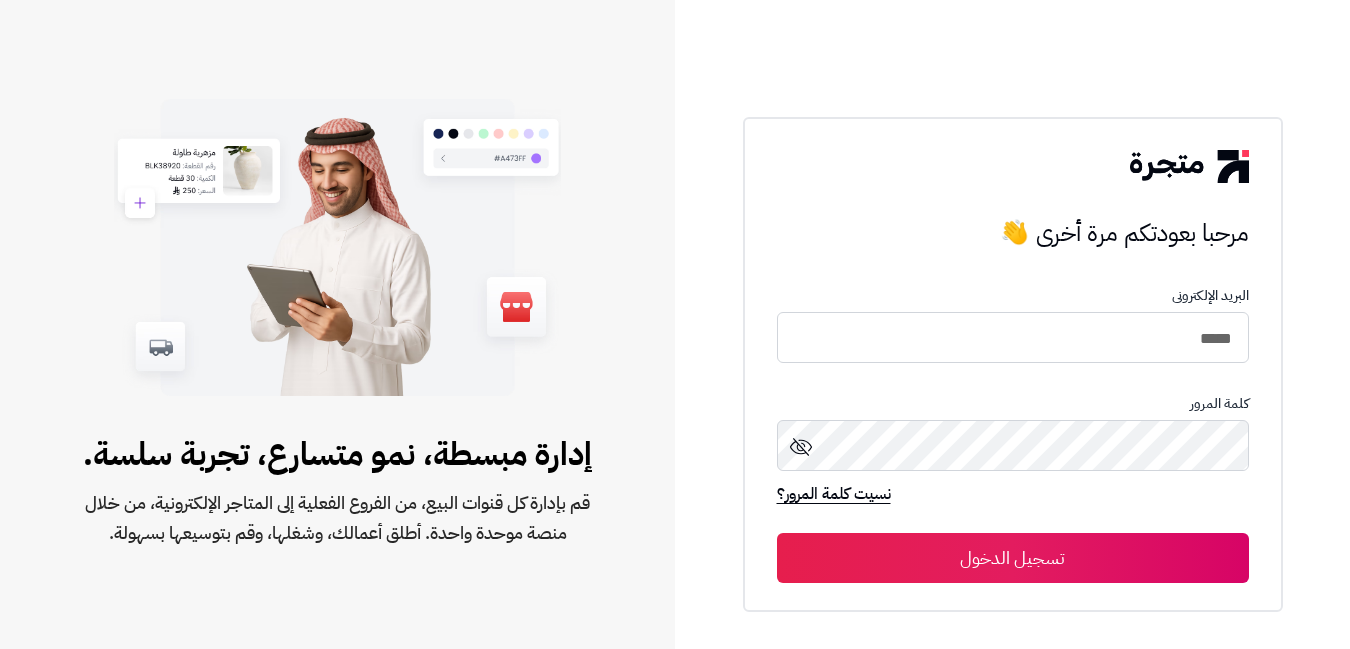 click on "تسجيل الدخول" at bounding box center [1013, 558] 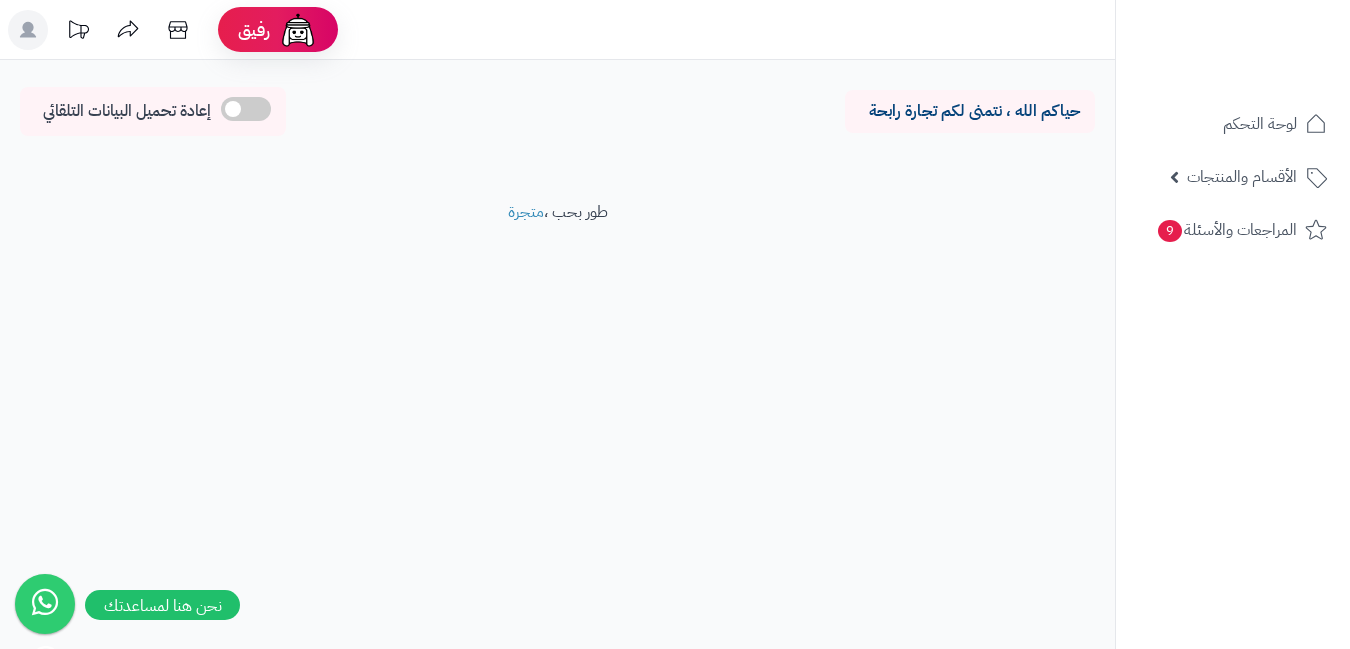 scroll, scrollTop: 0, scrollLeft: 0, axis: both 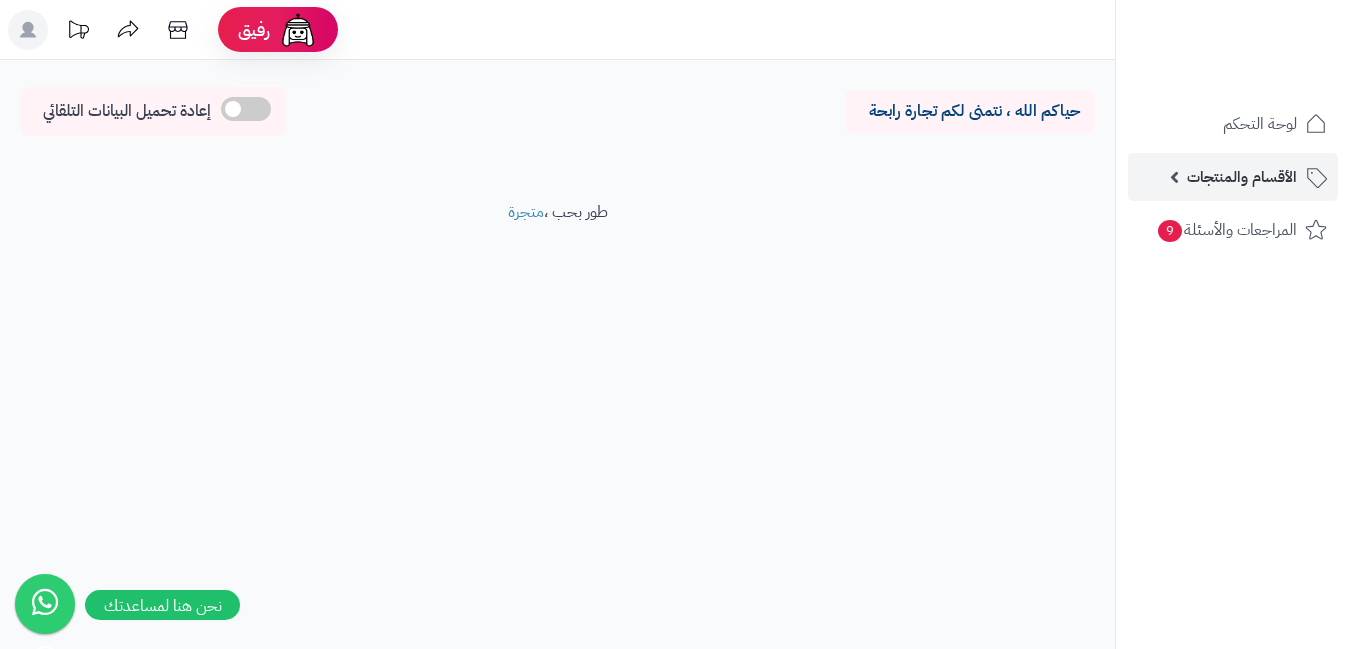 click on "الأقسام والمنتجات" at bounding box center (1233, 177) 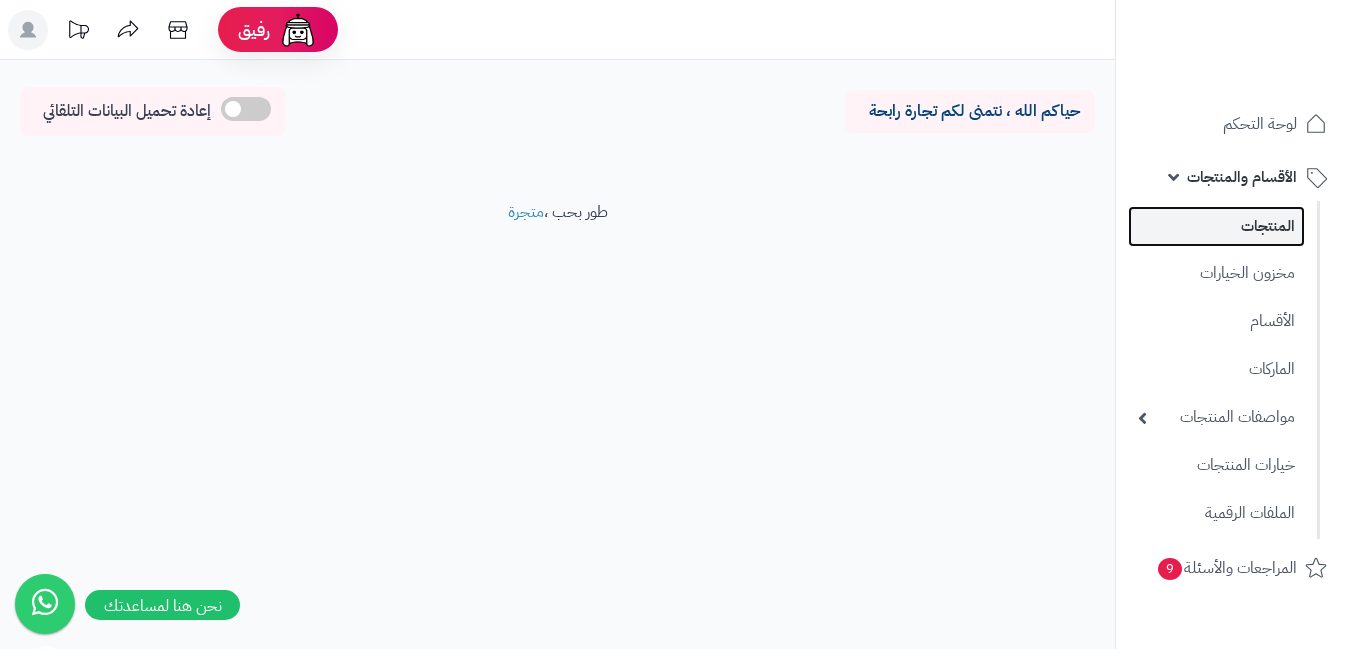 click on "المنتجات" at bounding box center [1216, 226] 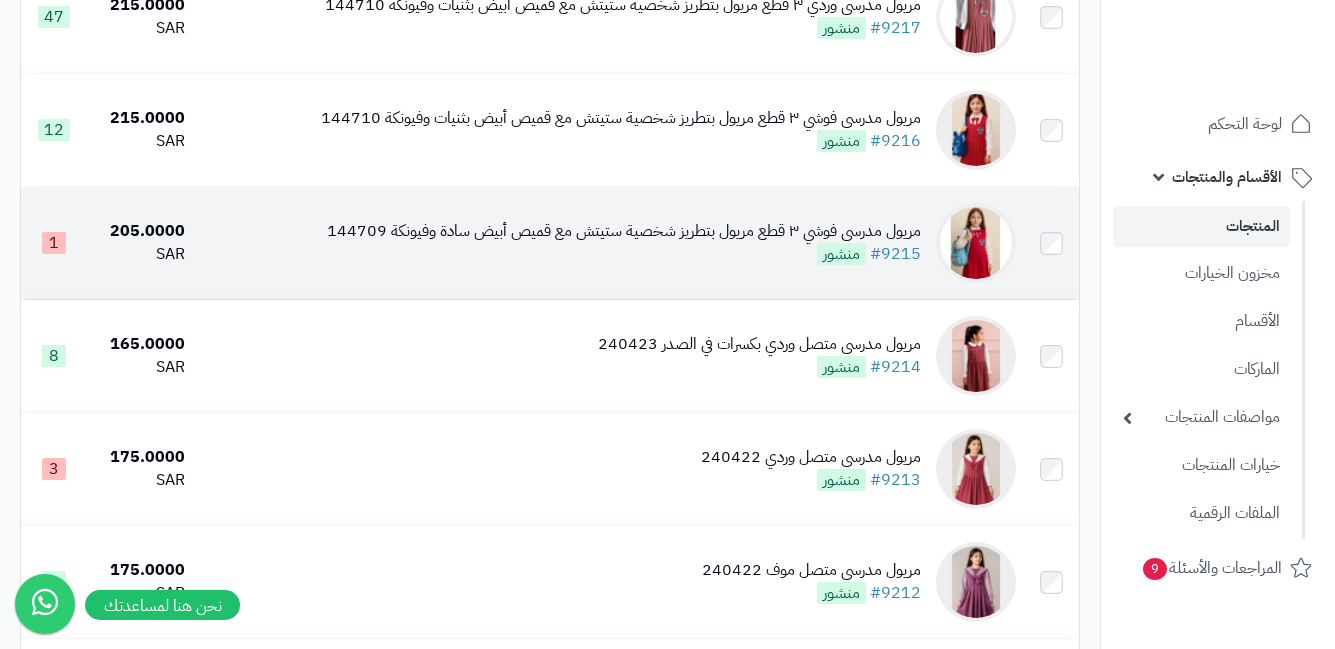 scroll, scrollTop: 1700, scrollLeft: 0, axis: vertical 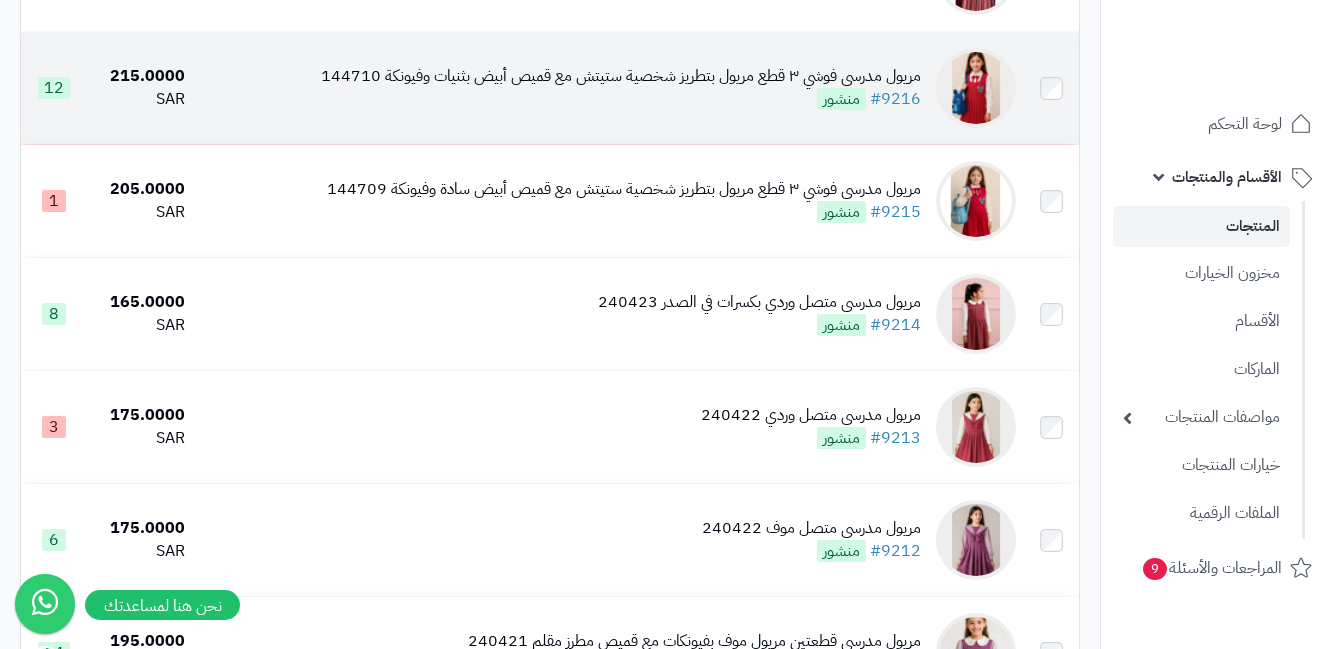 click at bounding box center (976, 88) 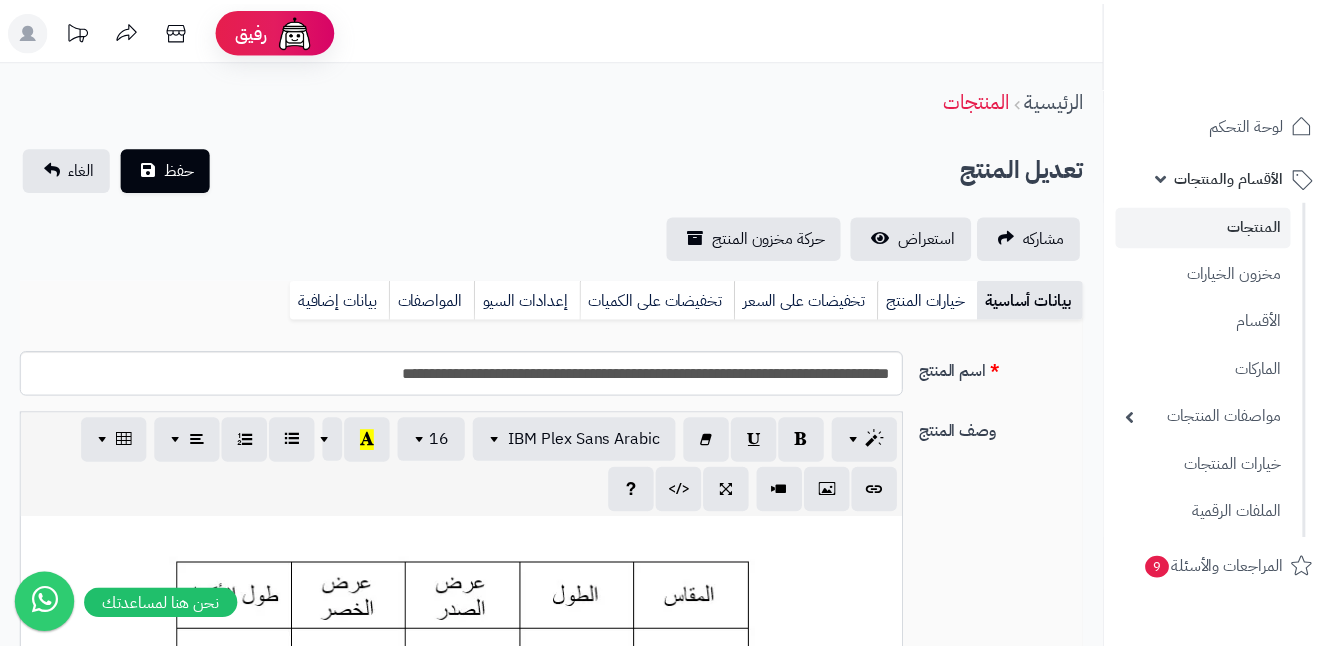 scroll, scrollTop: 400, scrollLeft: 0, axis: vertical 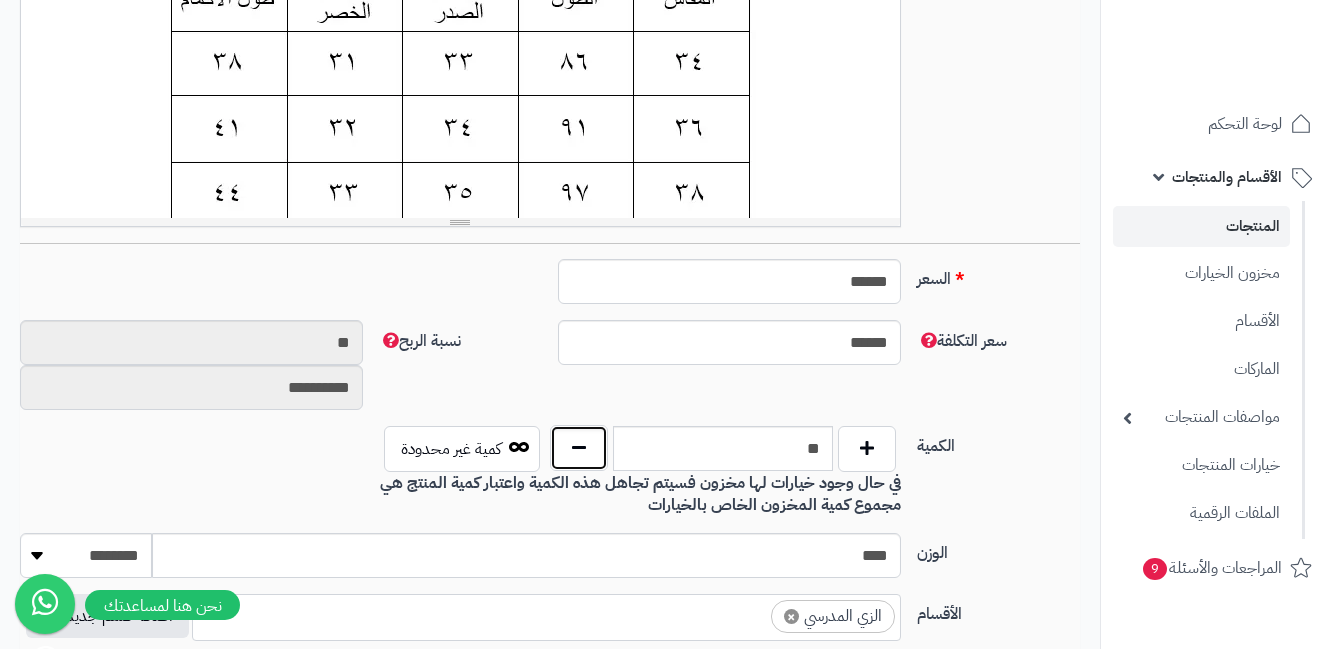 click at bounding box center (579, 448) 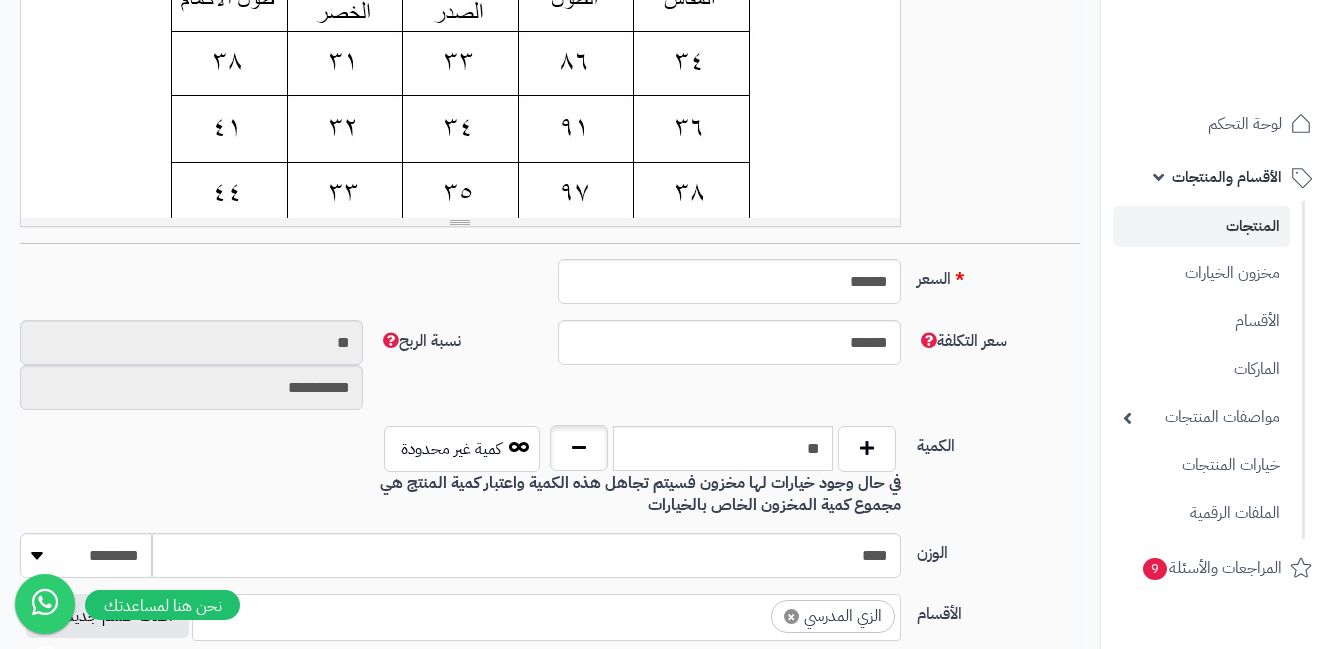 type on "**" 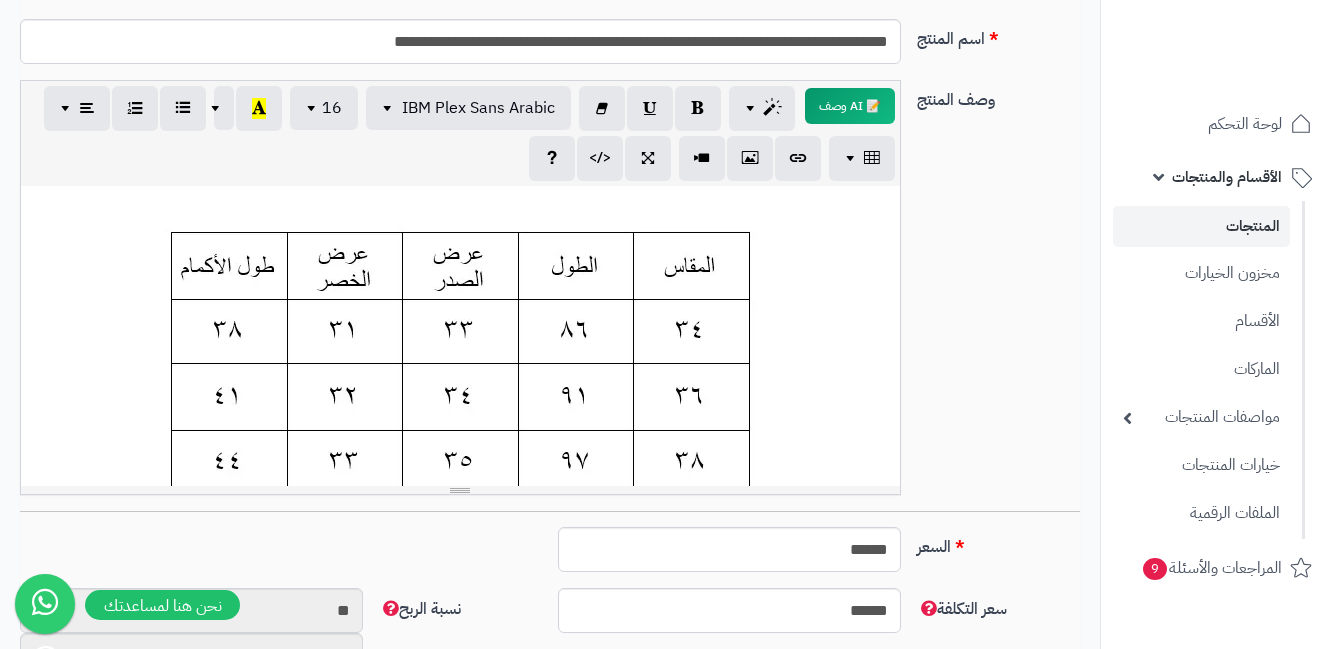 scroll, scrollTop: 100, scrollLeft: 0, axis: vertical 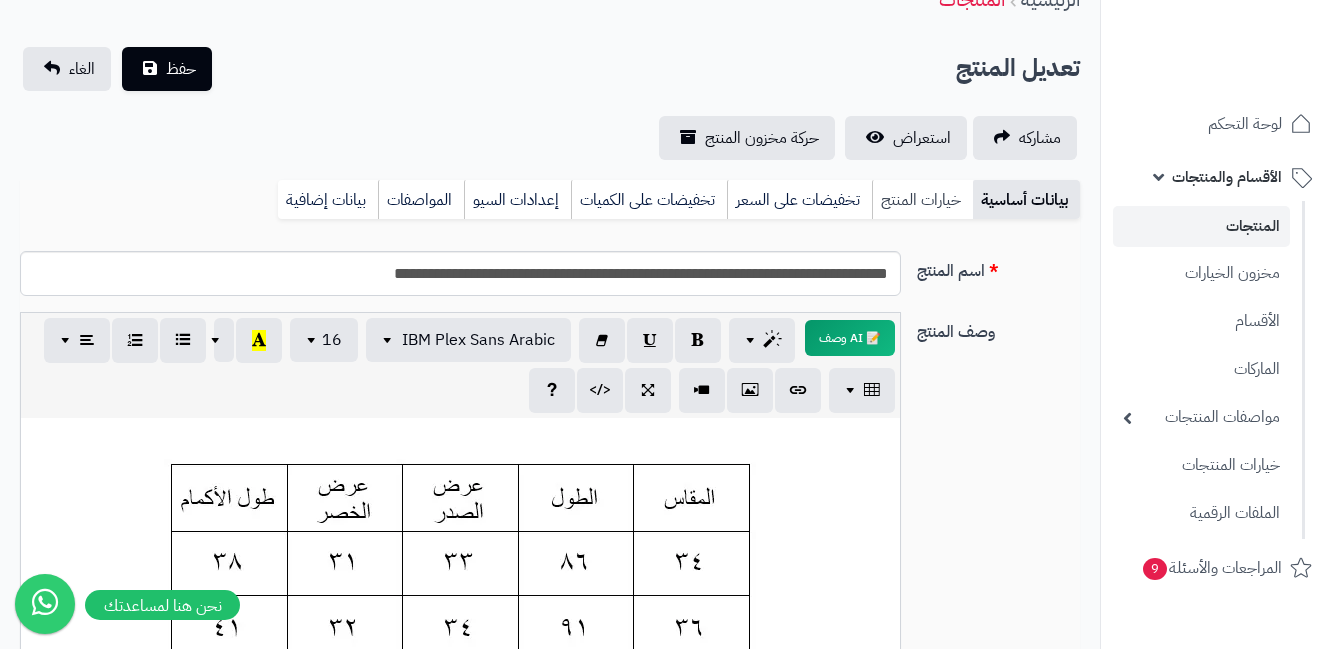 click on "خيارات المنتج" at bounding box center (922, 200) 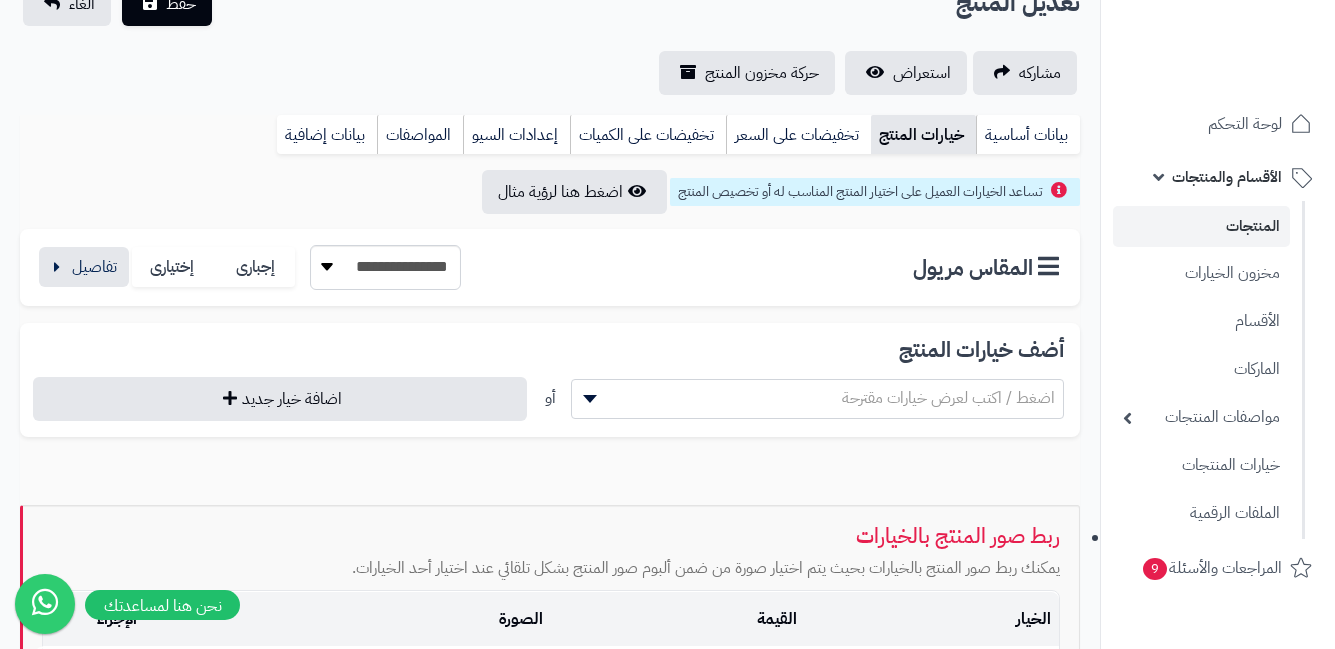 scroll, scrollTop: 200, scrollLeft: 0, axis: vertical 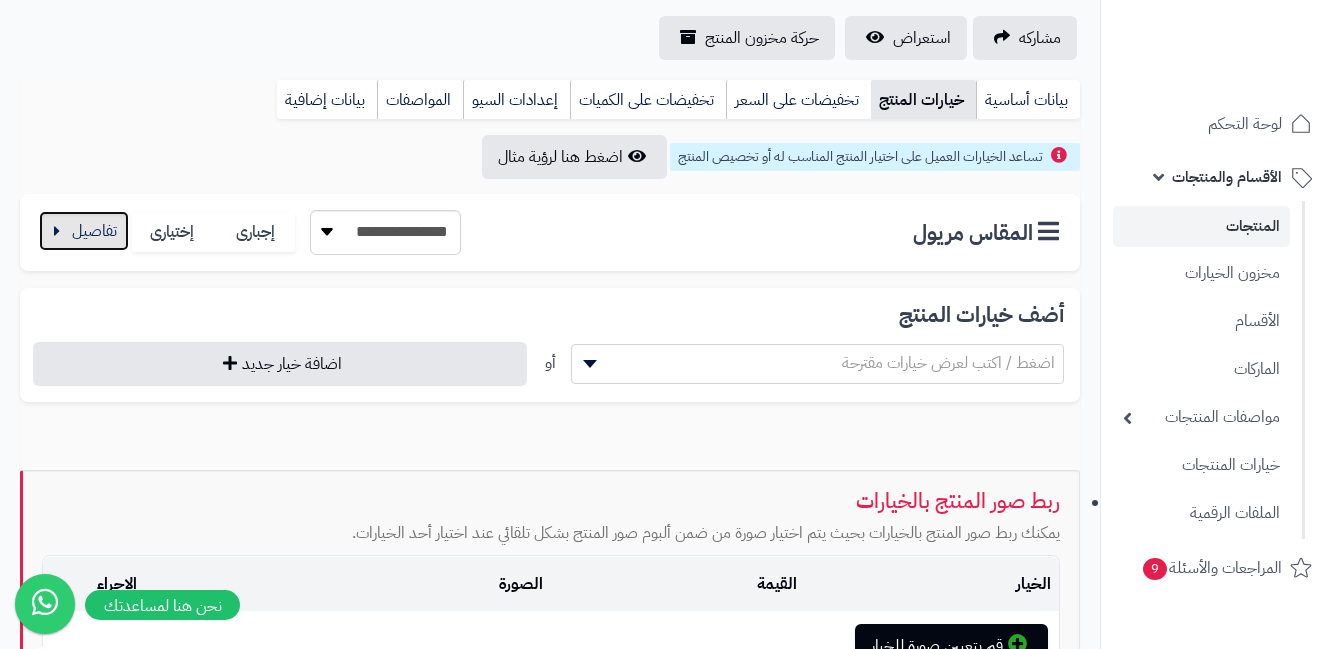 click at bounding box center (84, 231) 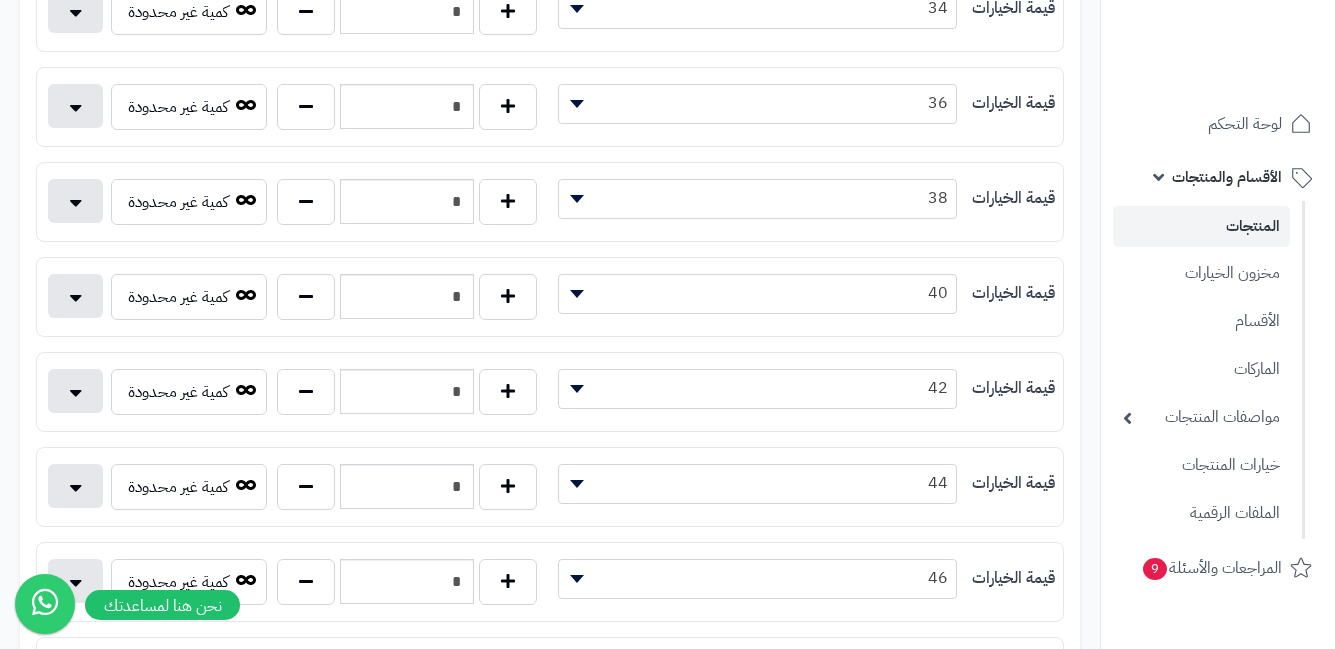 scroll, scrollTop: 500, scrollLeft: 0, axis: vertical 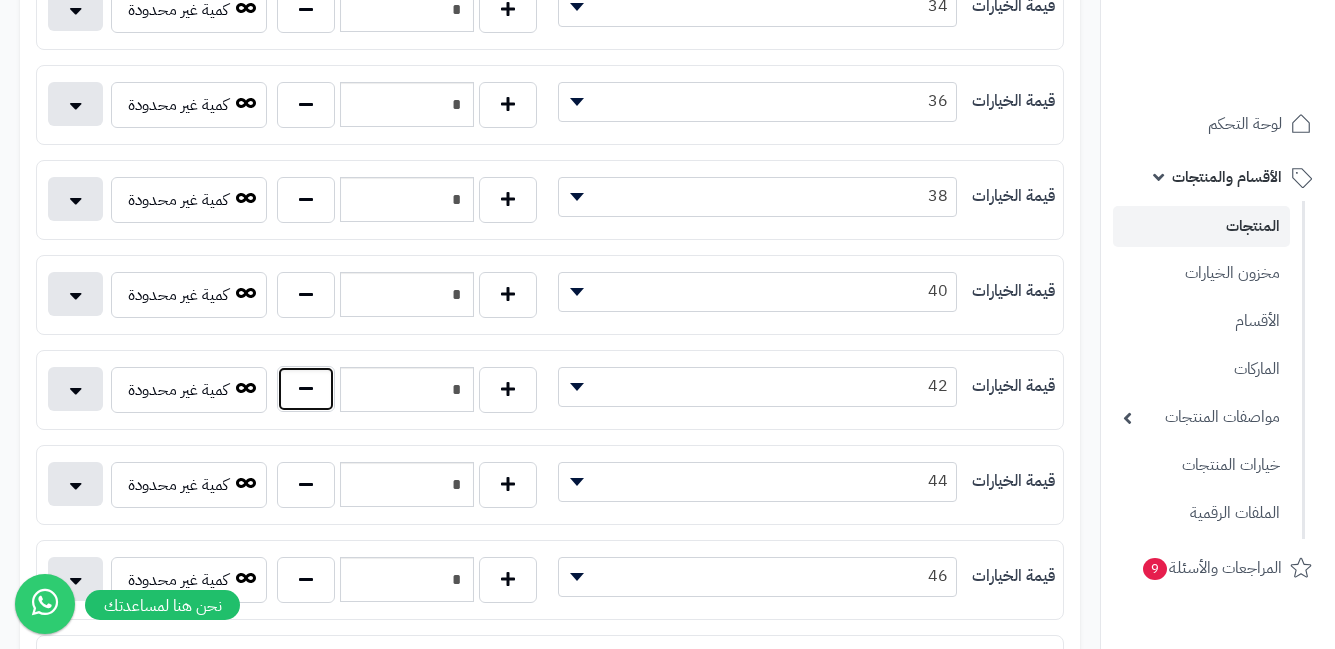 click at bounding box center [306, 389] 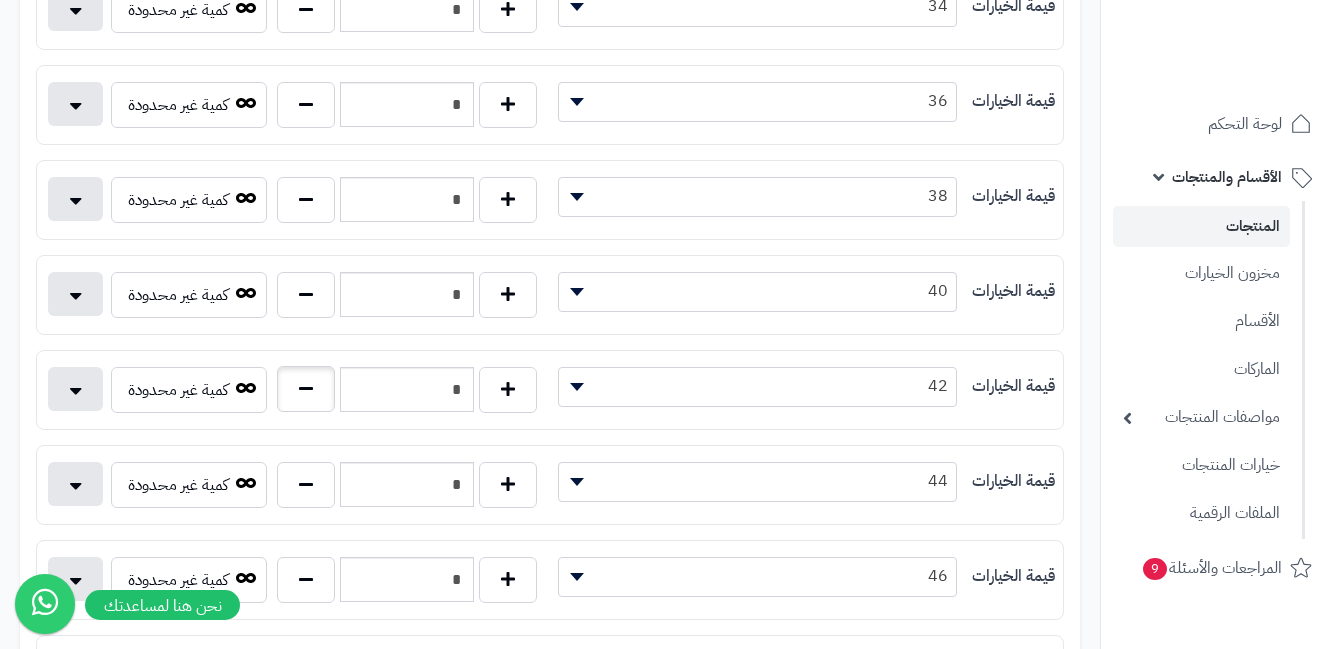 type on "*" 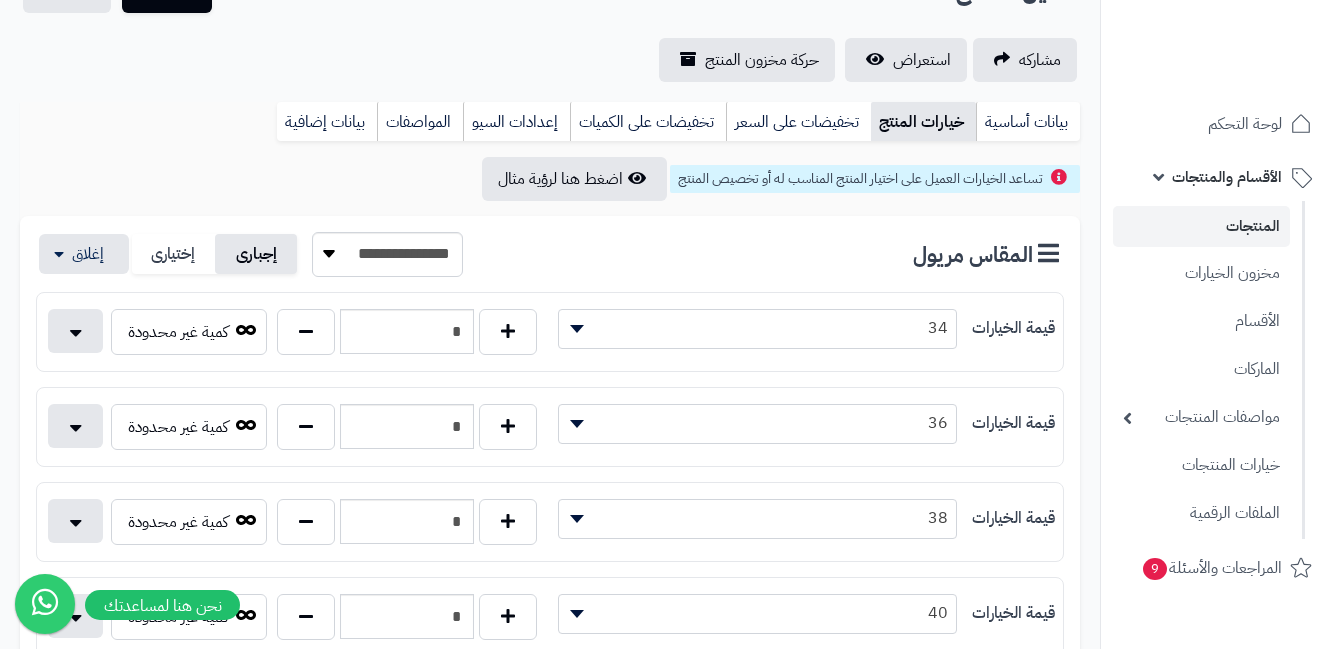 scroll, scrollTop: 100, scrollLeft: 0, axis: vertical 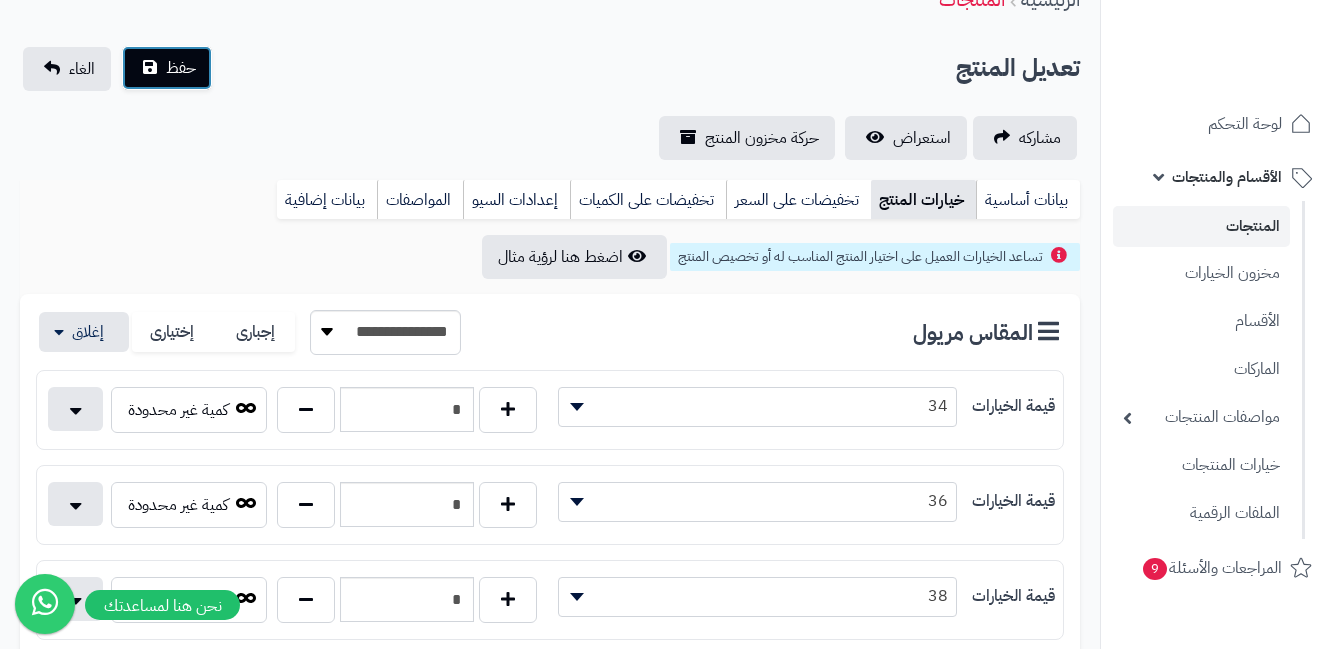 click on "حفظ" at bounding box center (167, 68) 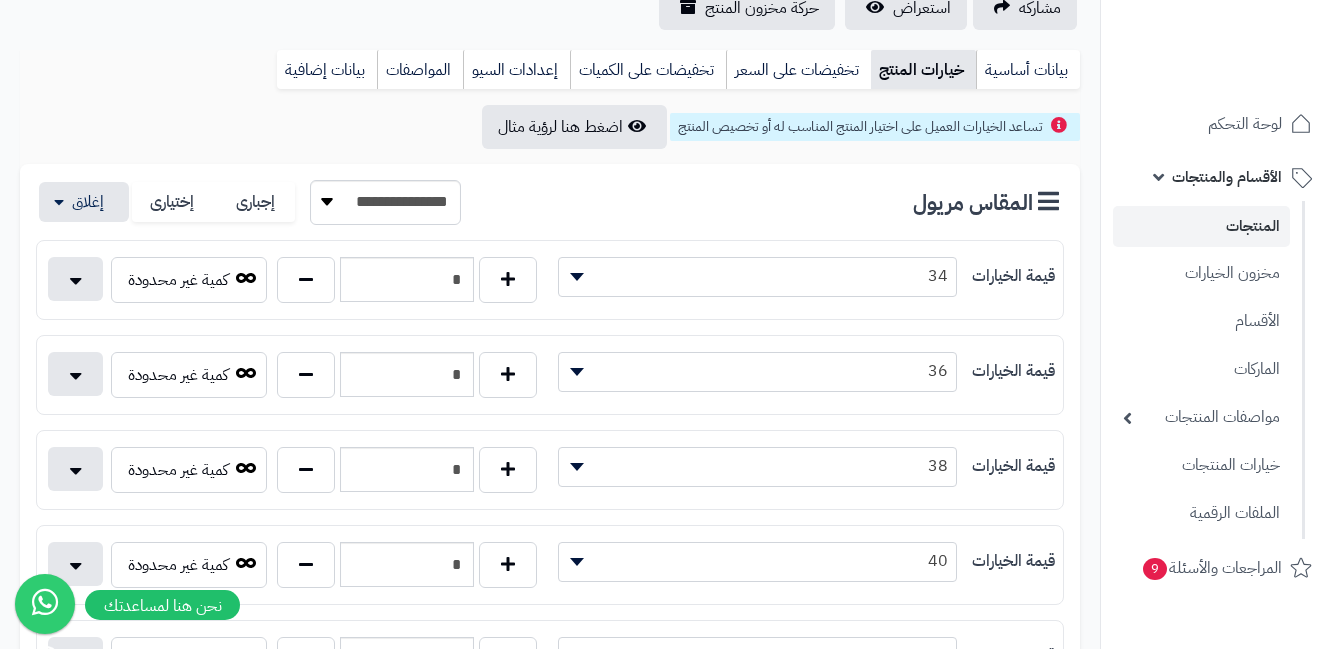 scroll, scrollTop: 200, scrollLeft: 0, axis: vertical 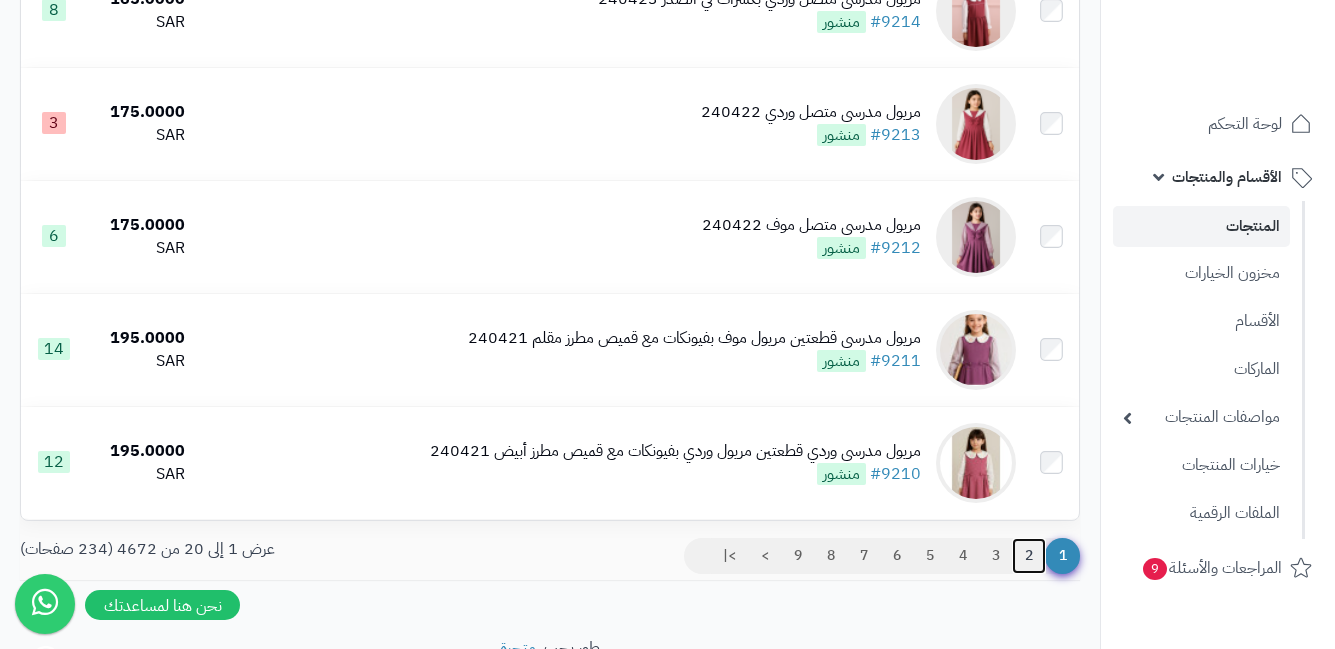 click on "2" at bounding box center [1029, 556] 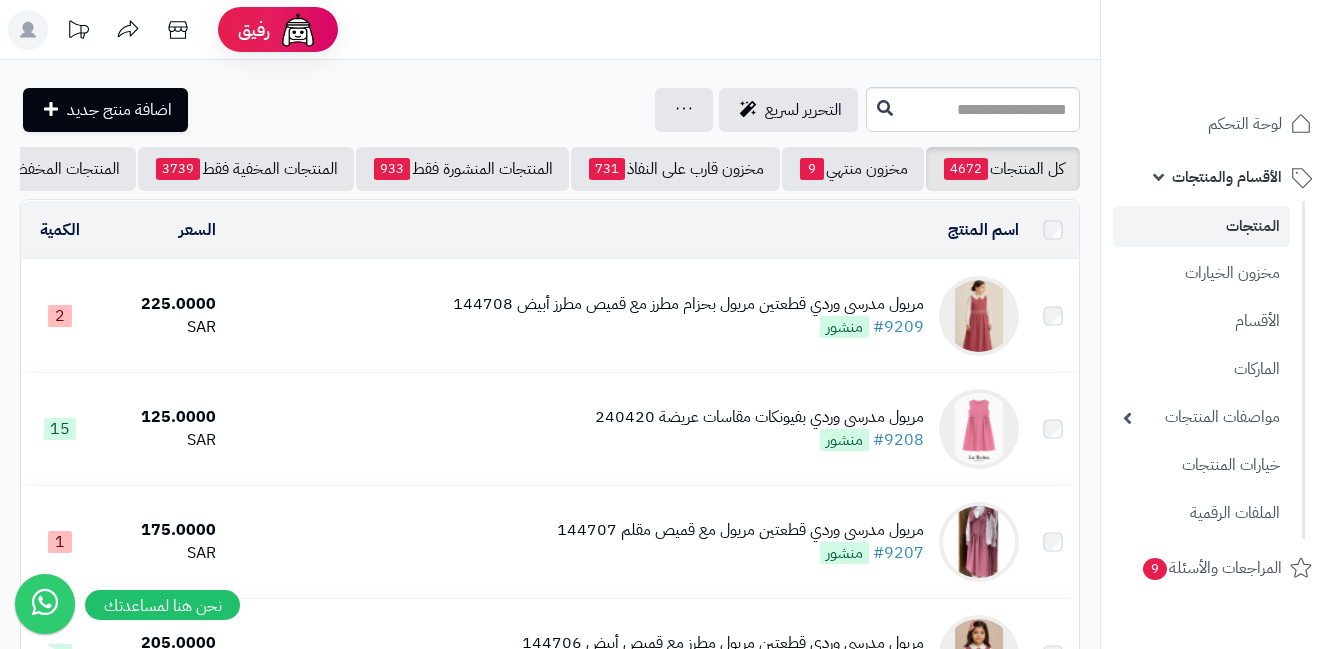 scroll, scrollTop: 0, scrollLeft: 0, axis: both 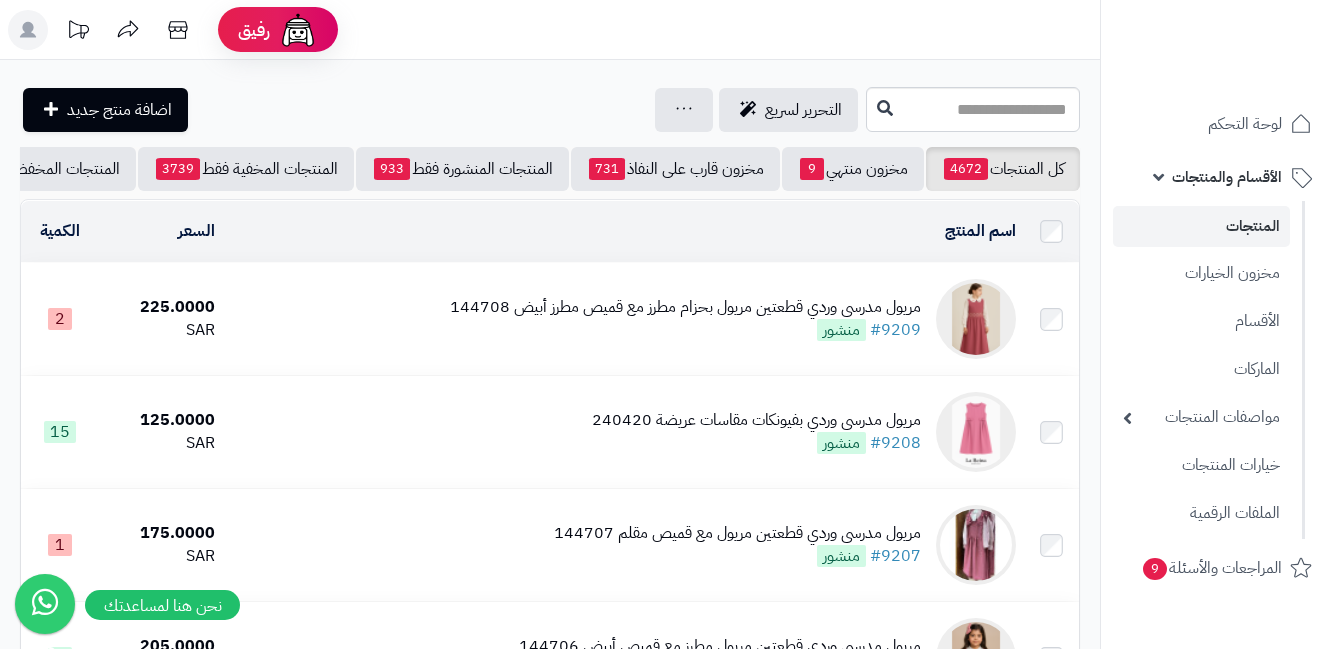 click at bounding box center (976, 319) 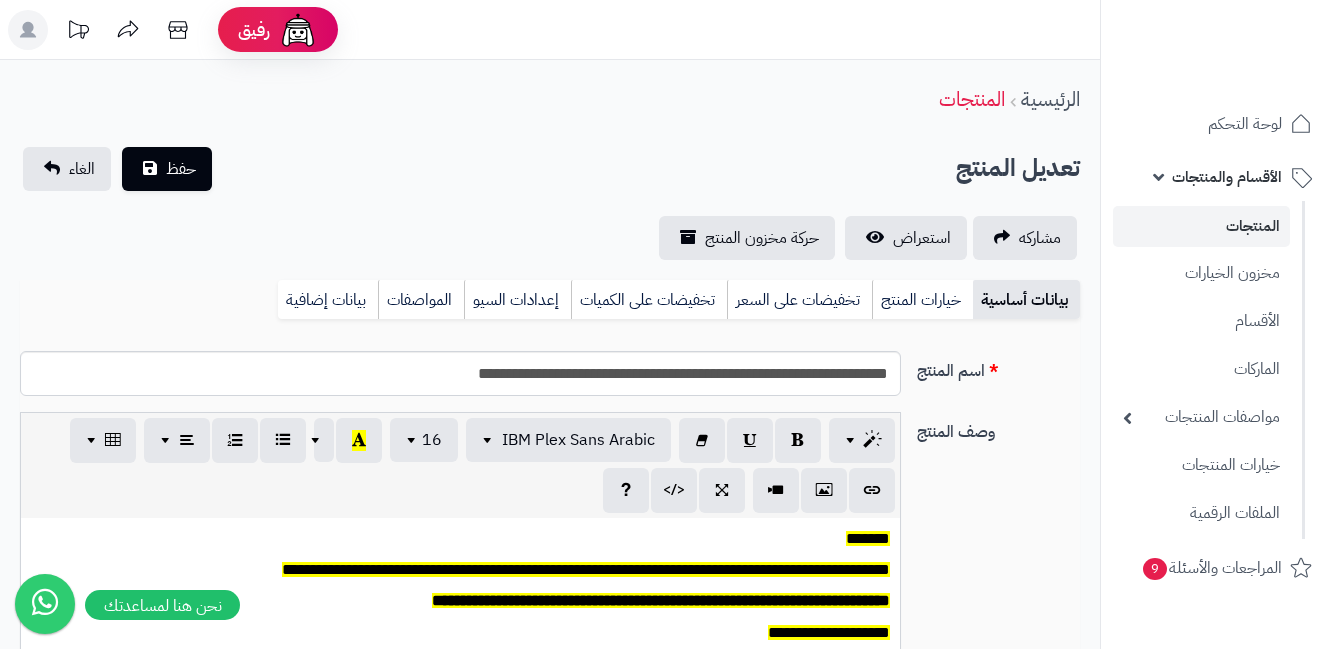 scroll, scrollTop: 0, scrollLeft: 0, axis: both 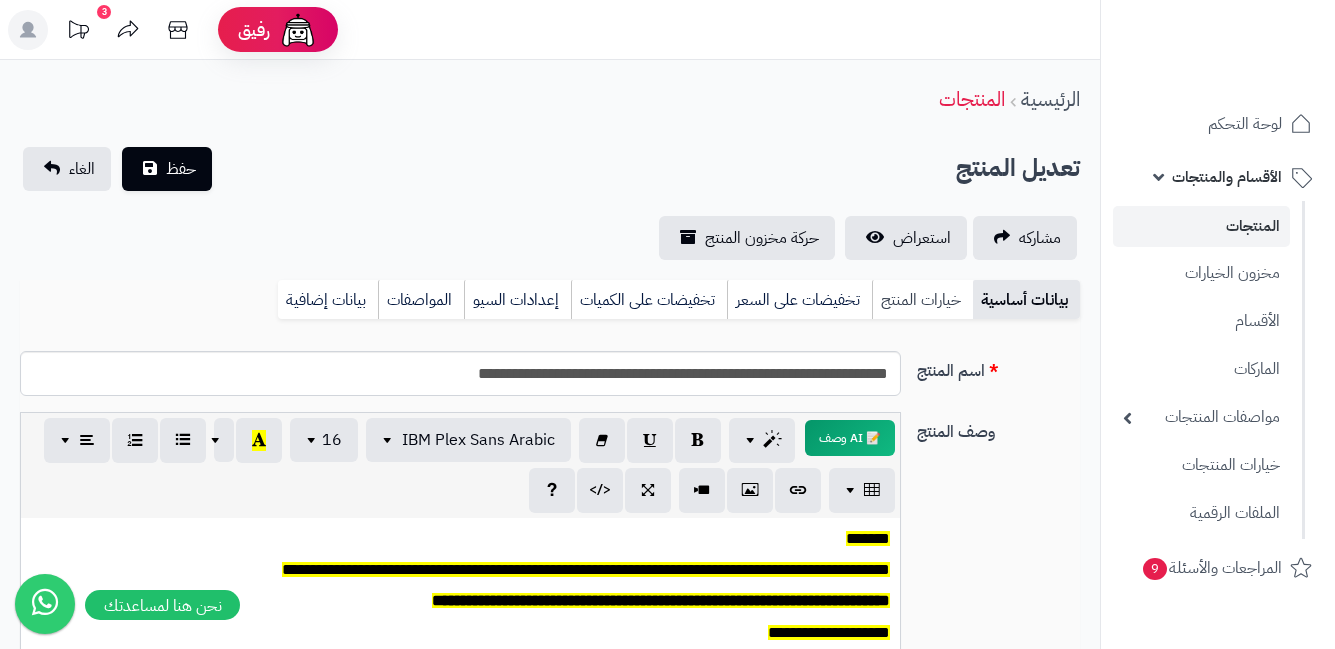 click on "خيارات المنتج" at bounding box center [922, 300] 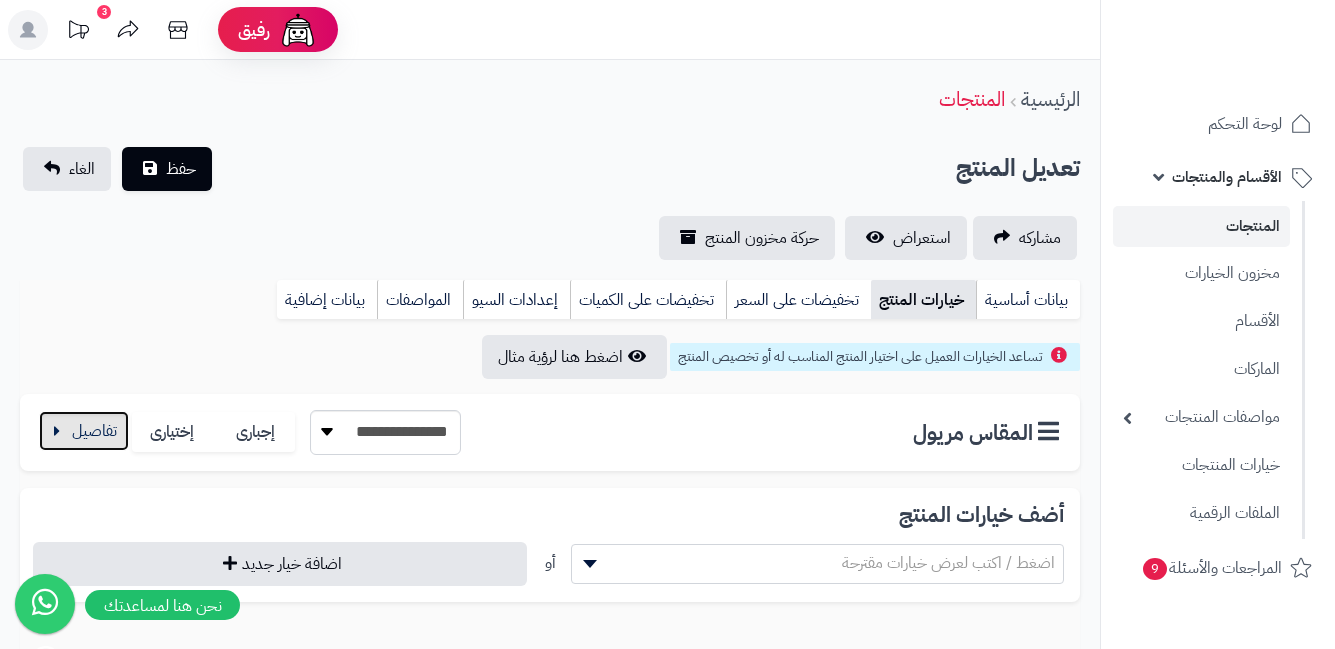 click at bounding box center (84, 431) 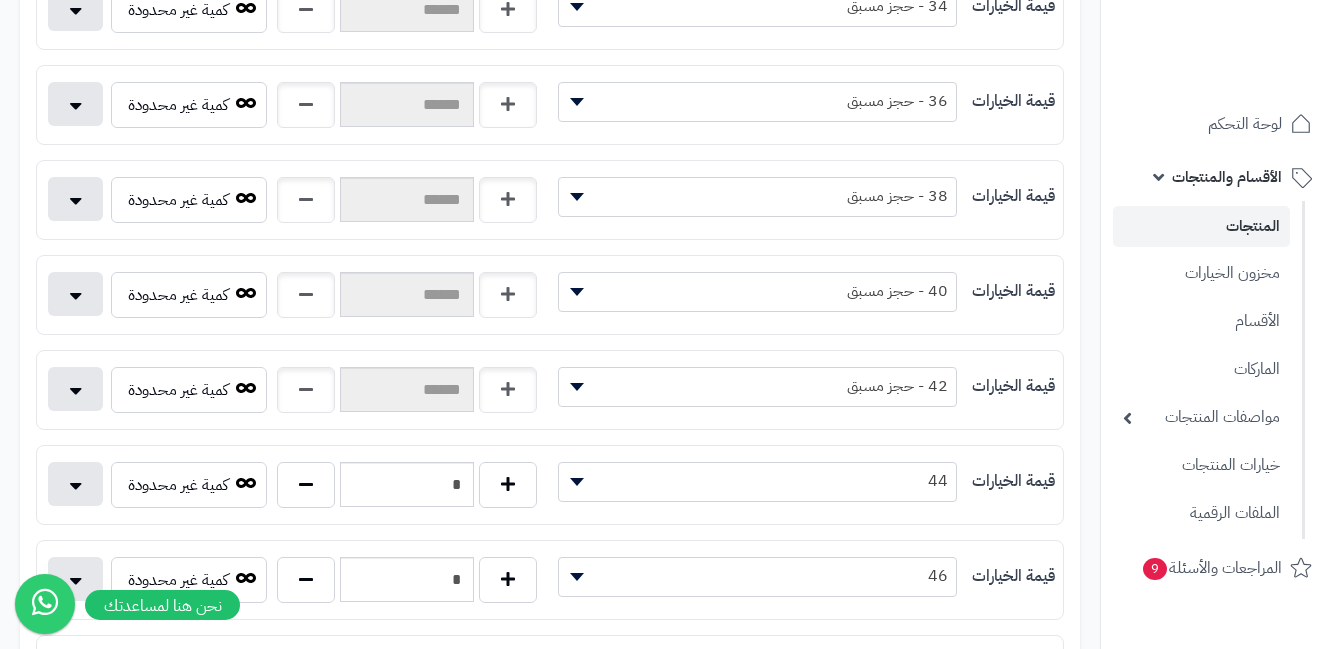 scroll, scrollTop: 600, scrollLeft: 0, axis: vertical 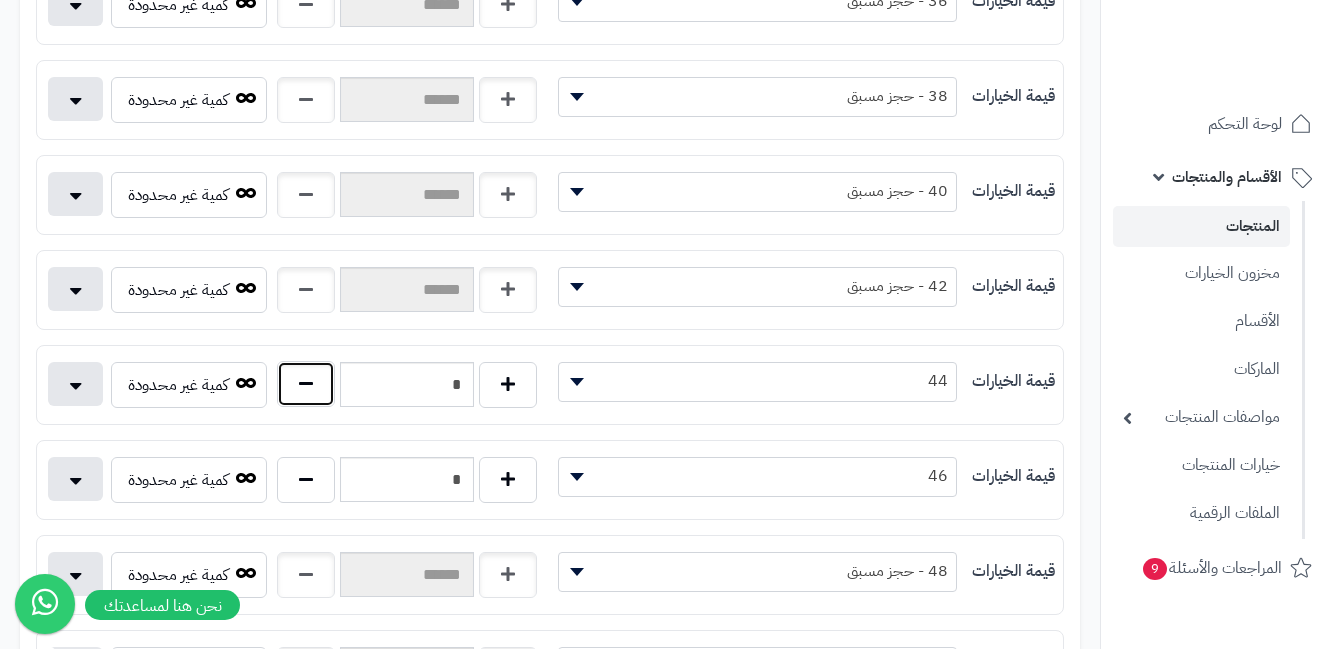 click at bounding box center (306, 384) 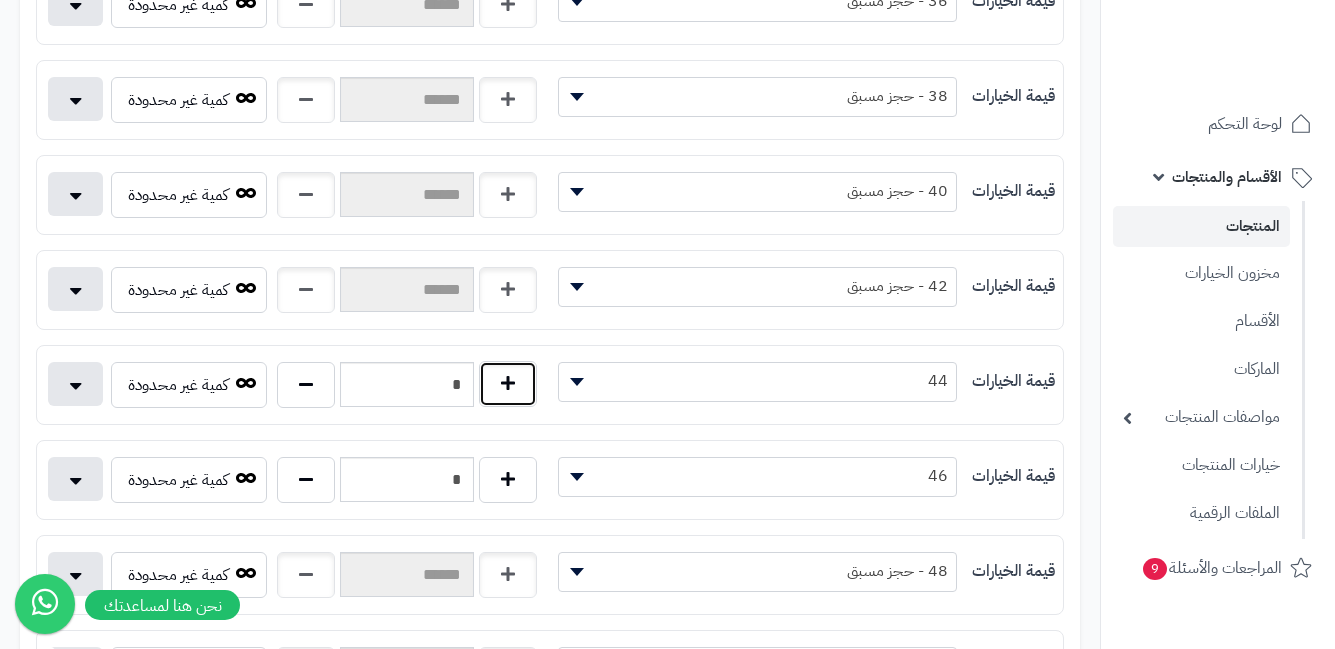 click at bounding box center (508, 384) 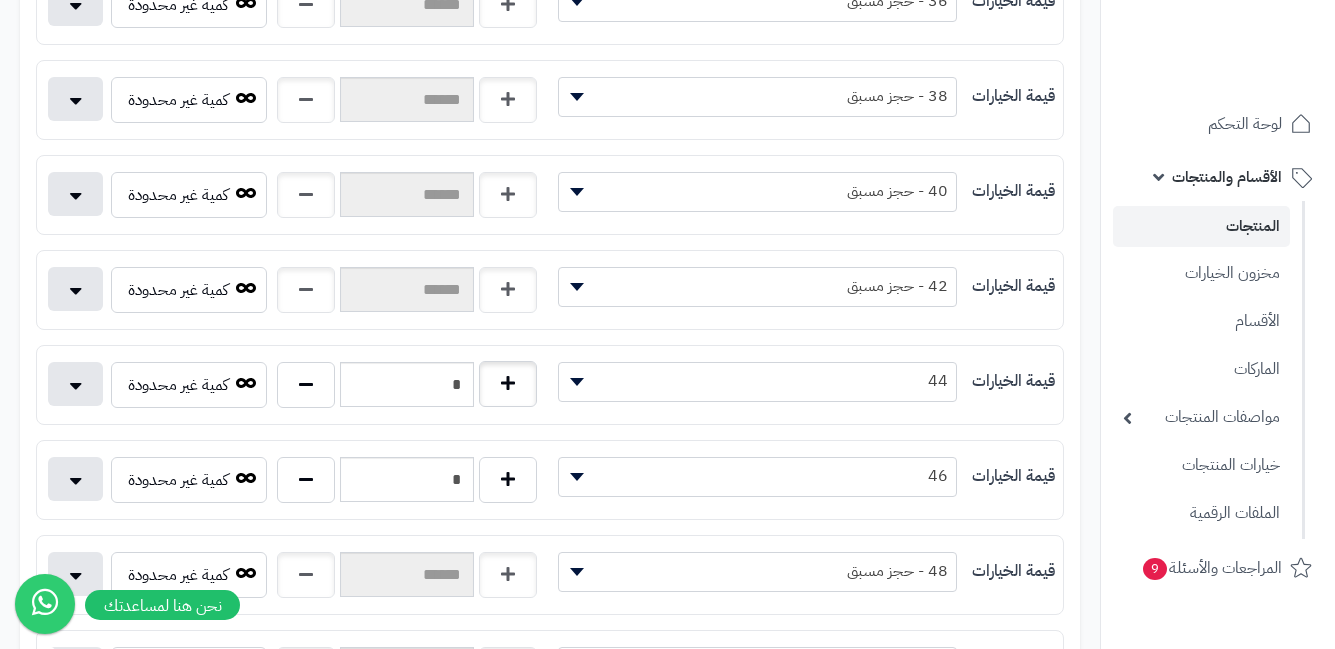 type on "*" 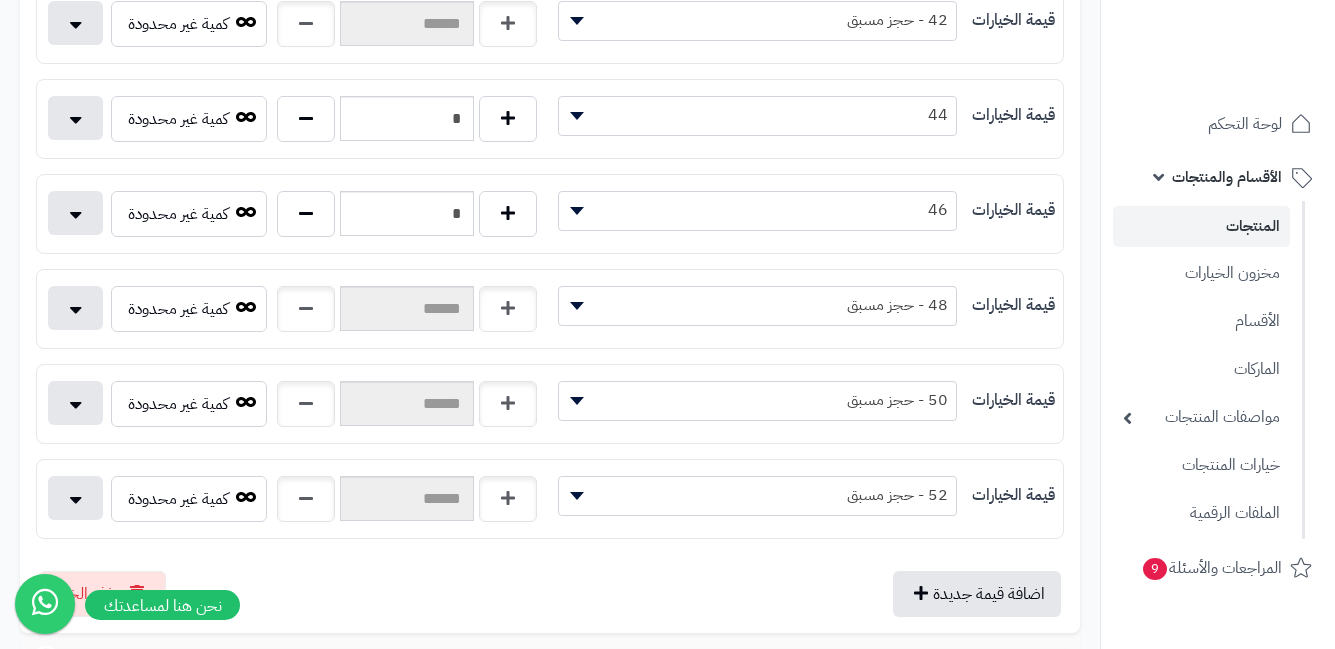 scroll, scrollTop: 900, scrollLeft: 0, axis: vertical 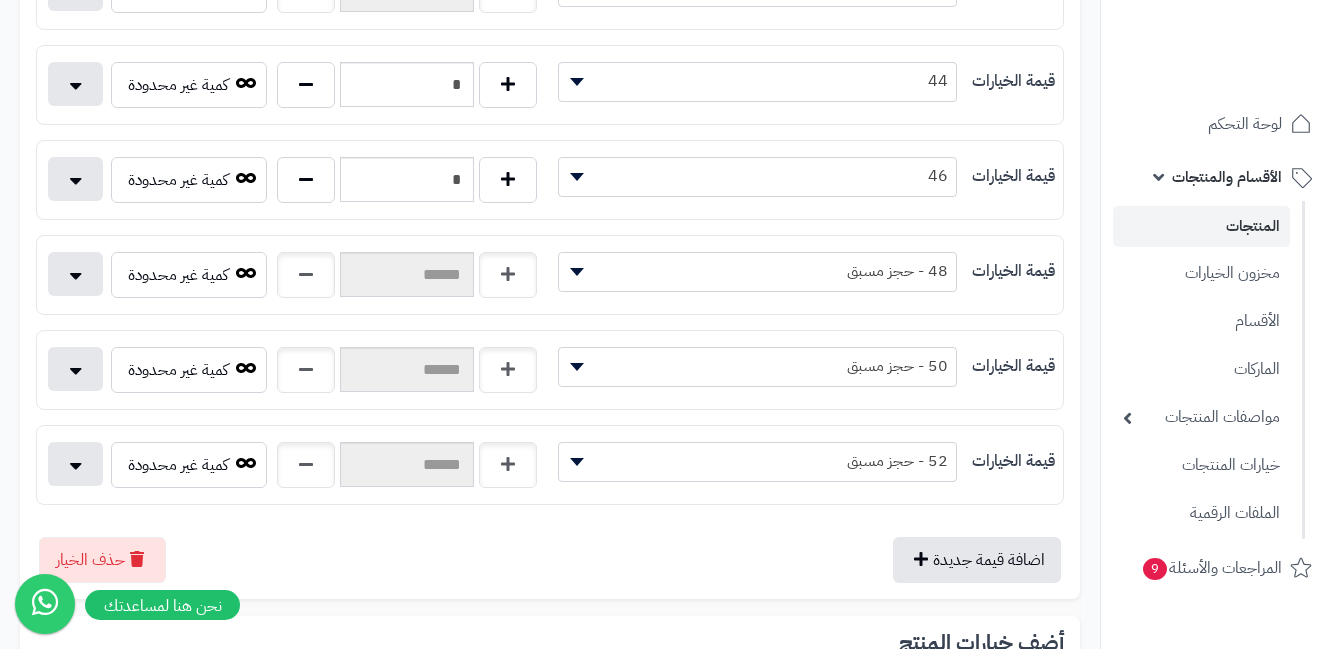 click at bounding box center (577, 367) 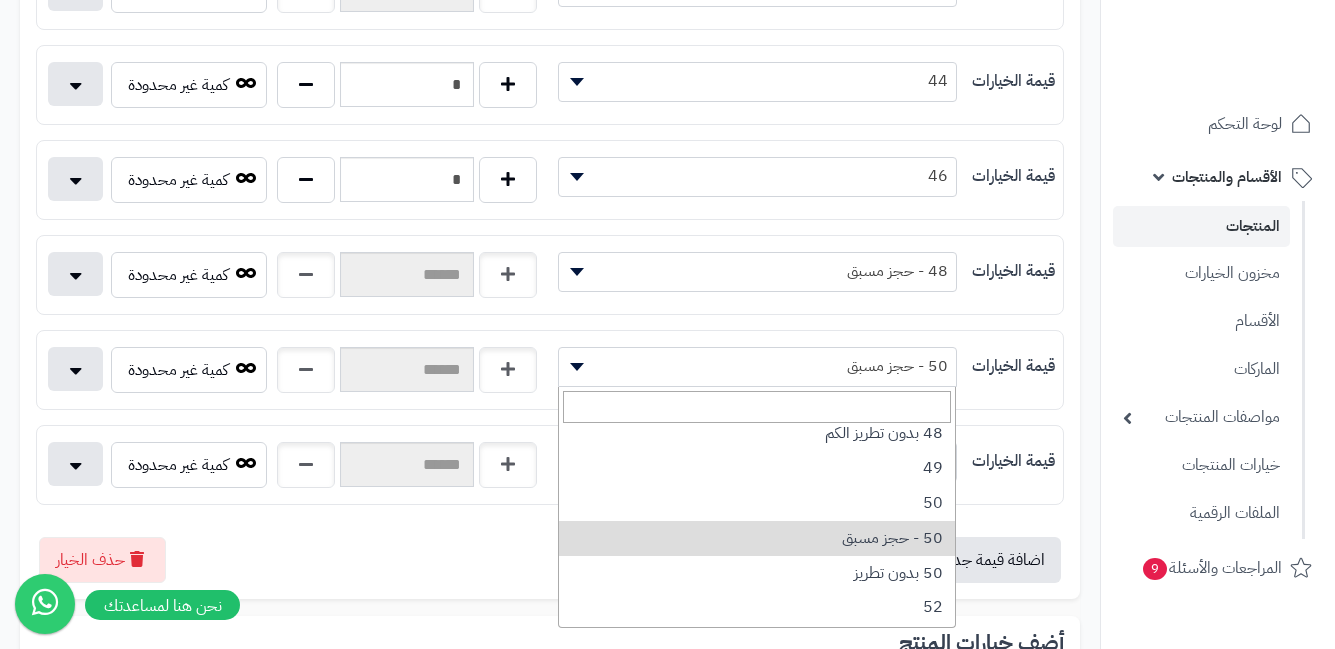 scroll, scrollTop: 1000, scrollLeft: 0, axis: vertical 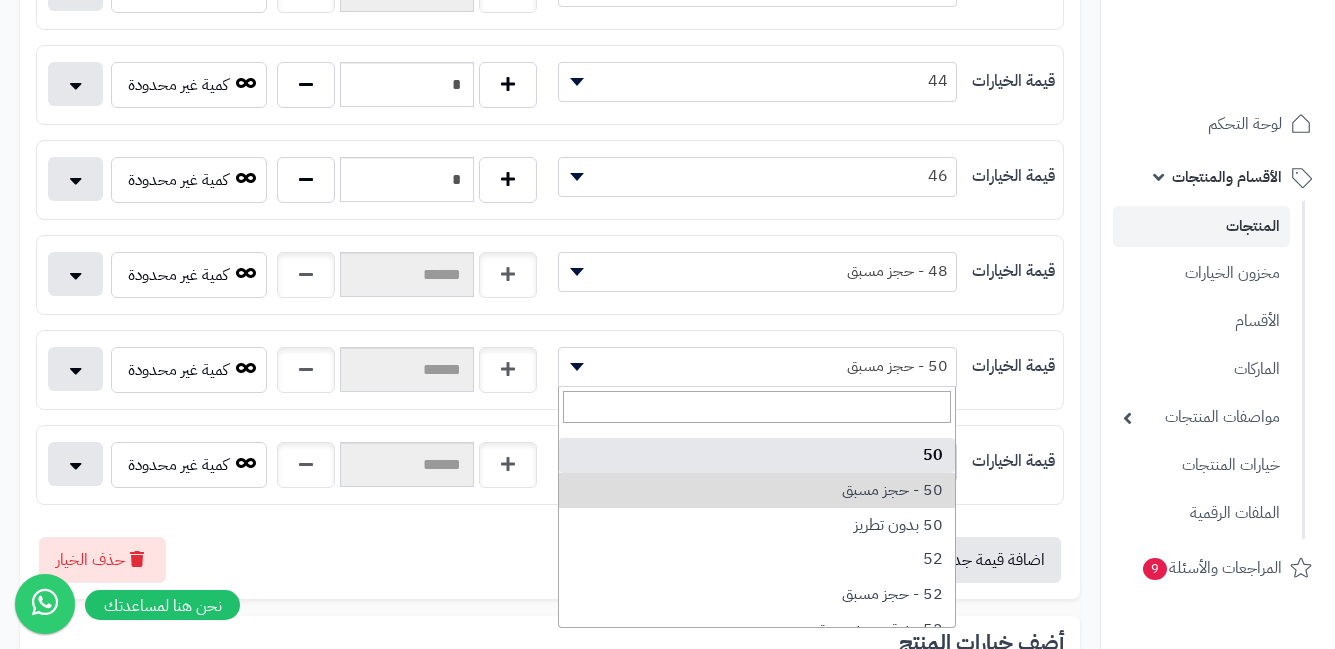 select on "***" 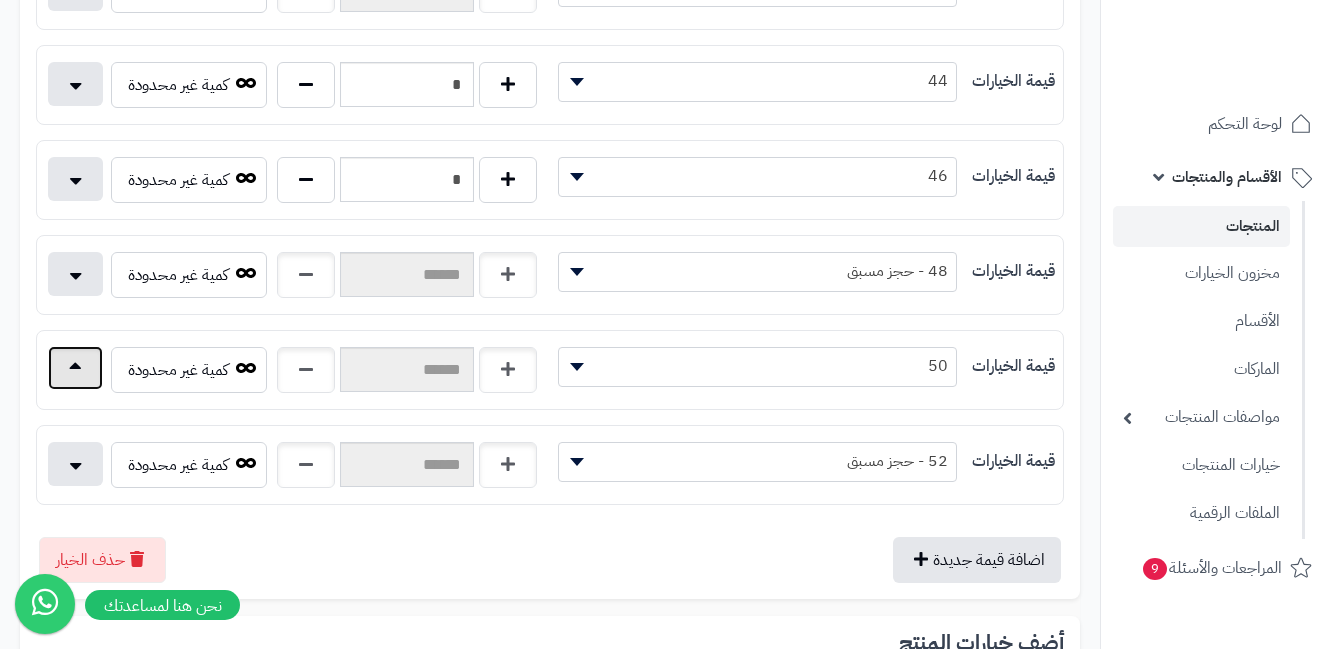 click at bounding box center (75, 368) 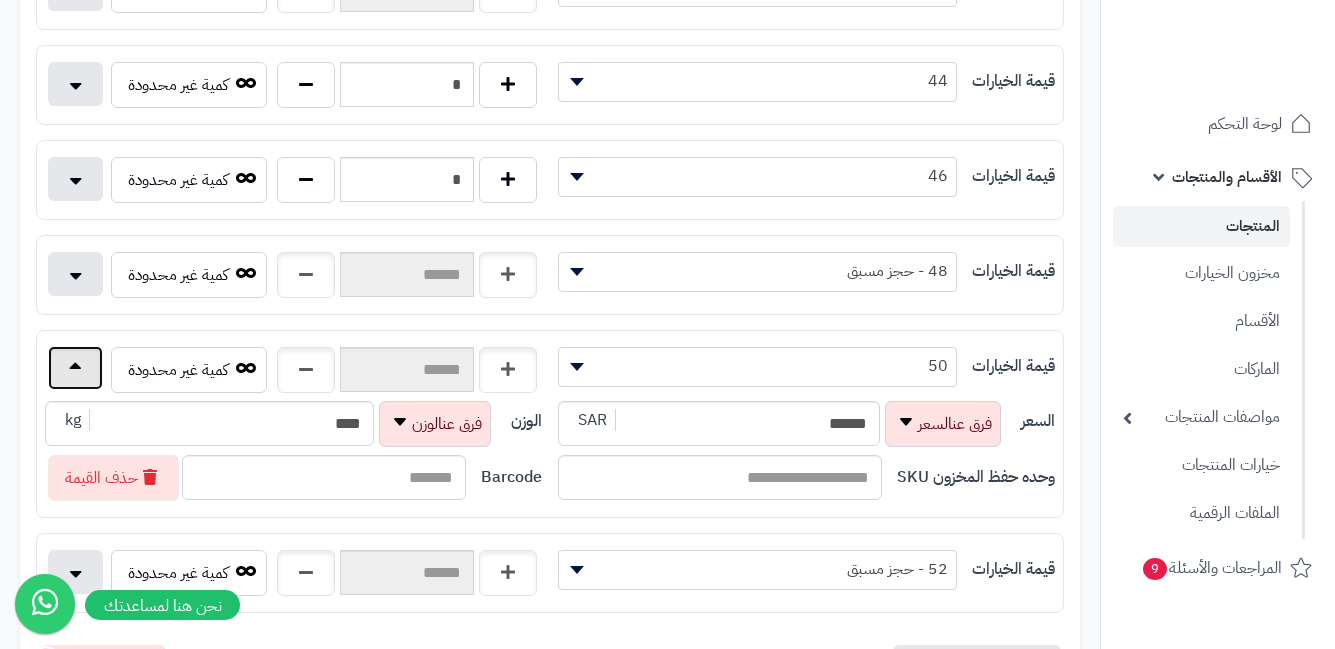 click at bounding box center [75, 368] 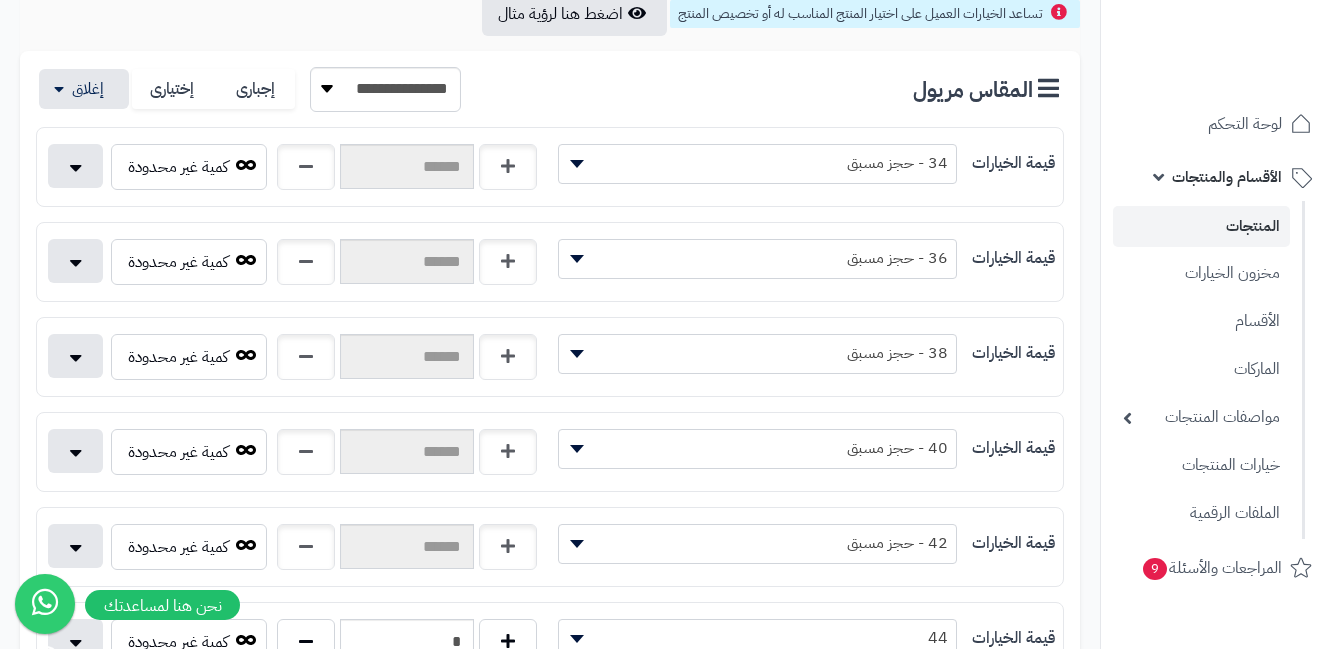scroll, scrollTop: 100, scrollLeft: 0, axis: vertical 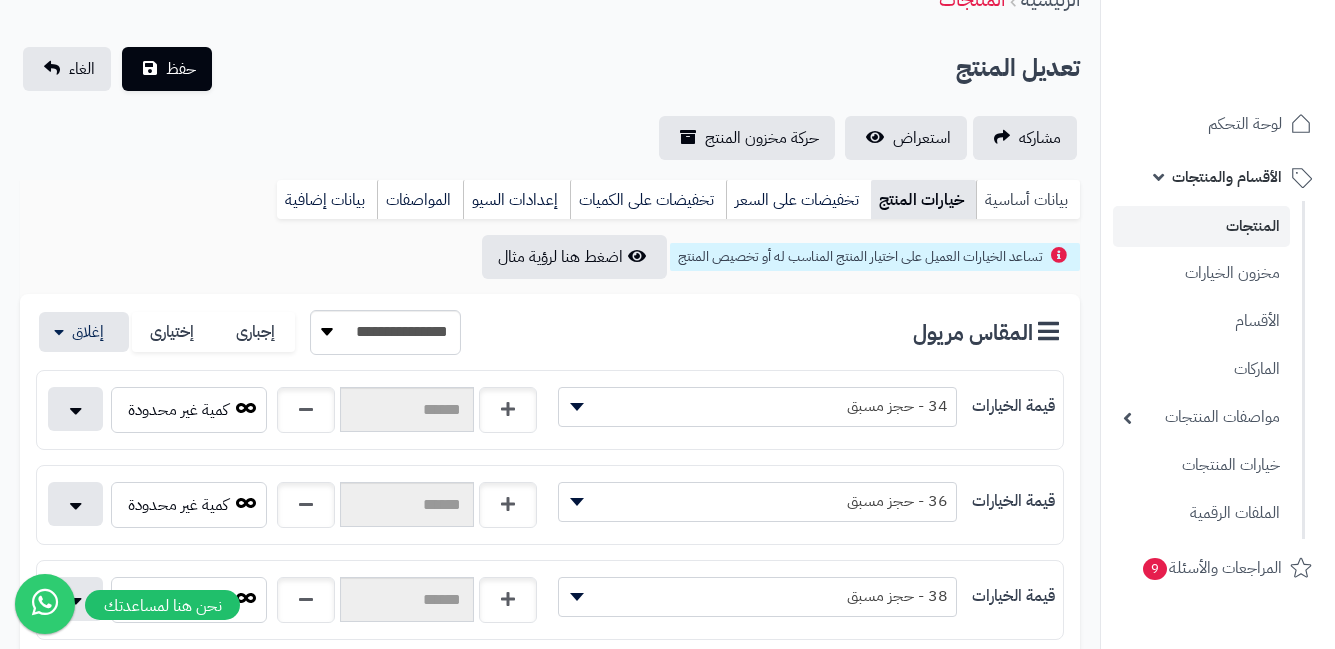 click on "بيانات أساسية" at bounding box center (1028, 200) 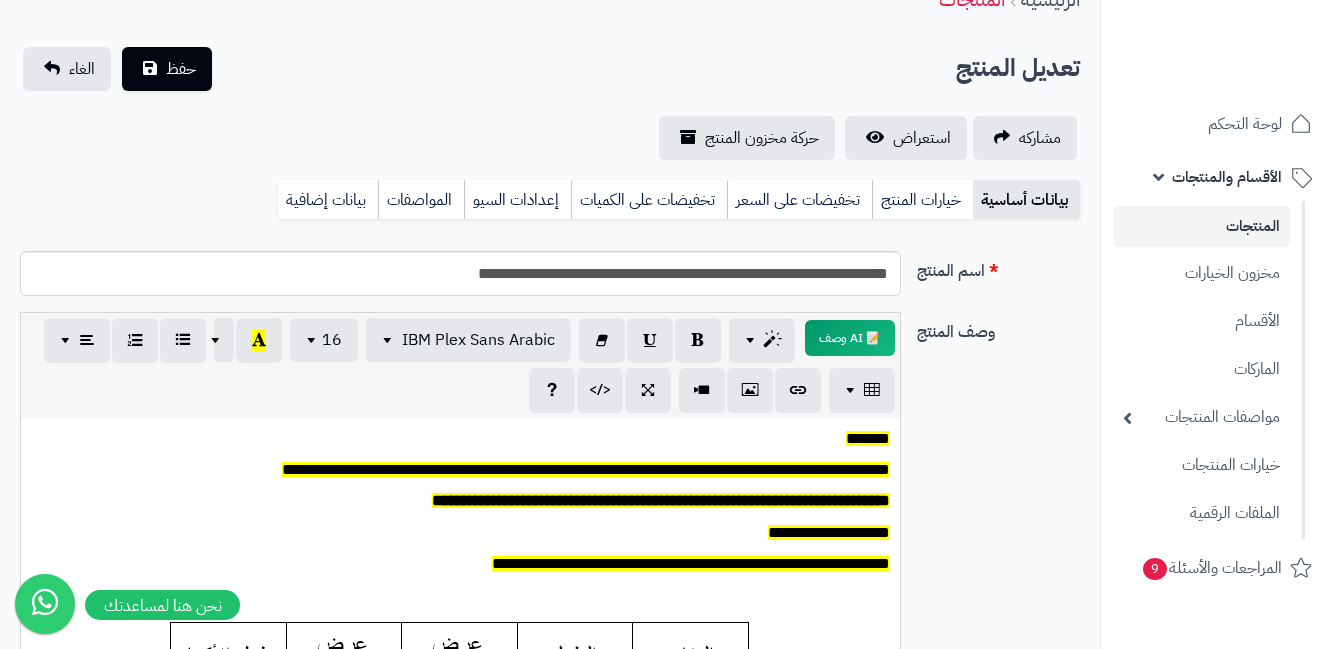 scroll, scrollTop: 0, scrollLeft: 0, axis: both 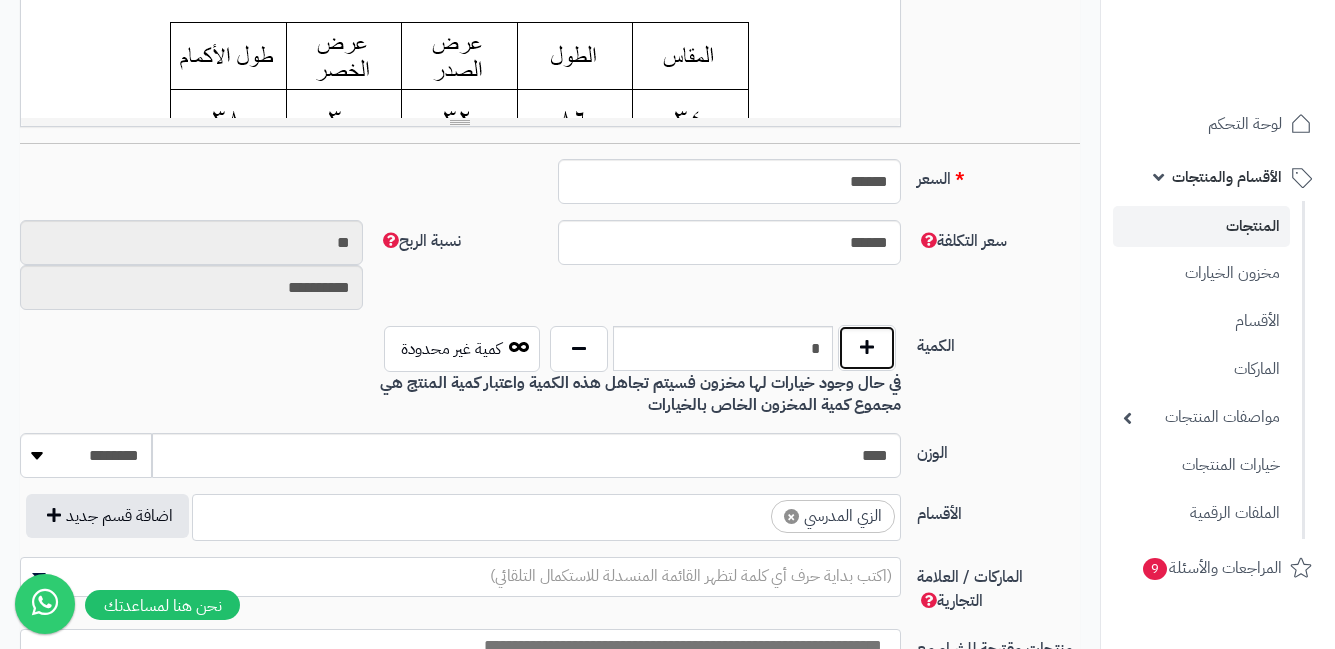 click at bounding box center (867, 348) 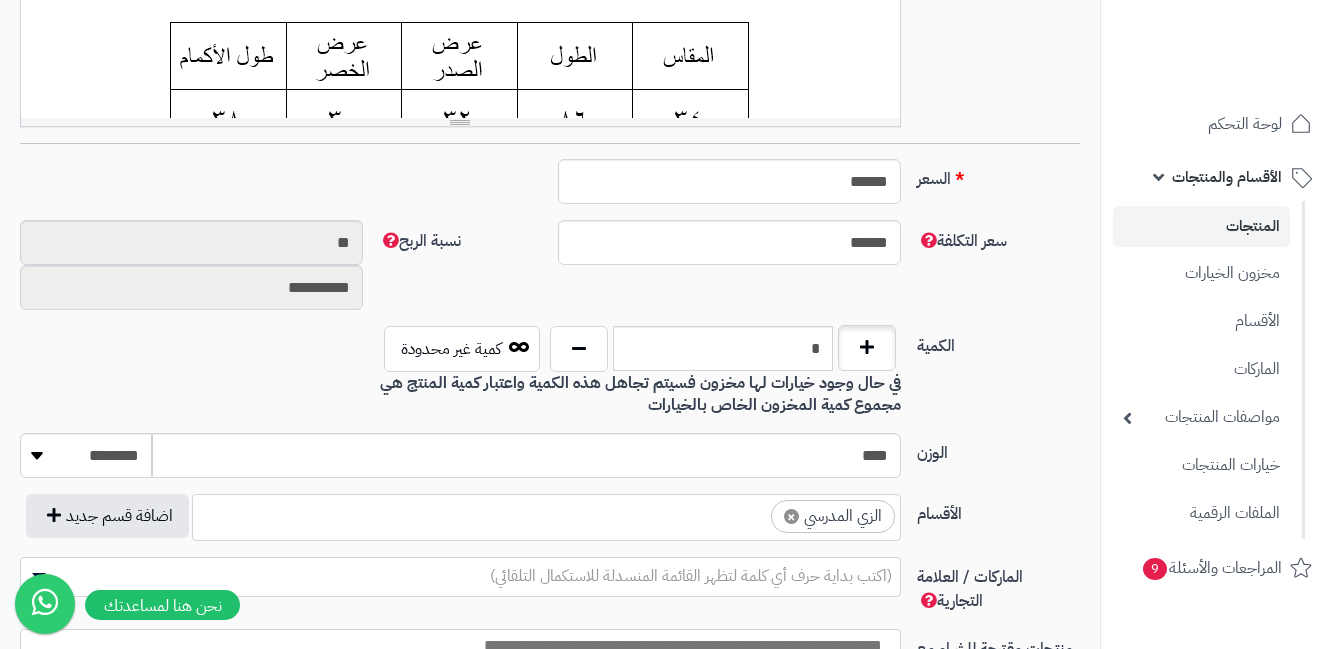 type on "*" 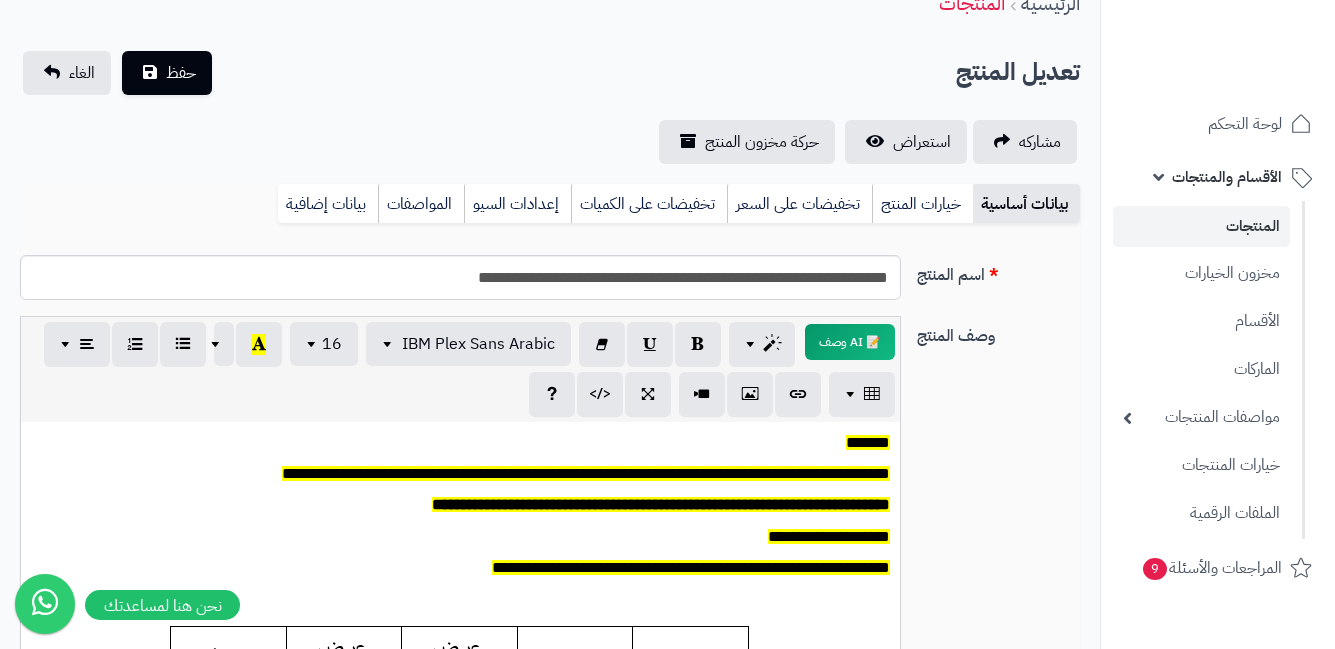 scroll, scrollTop: 0, scrollLeft: 0, axis: both 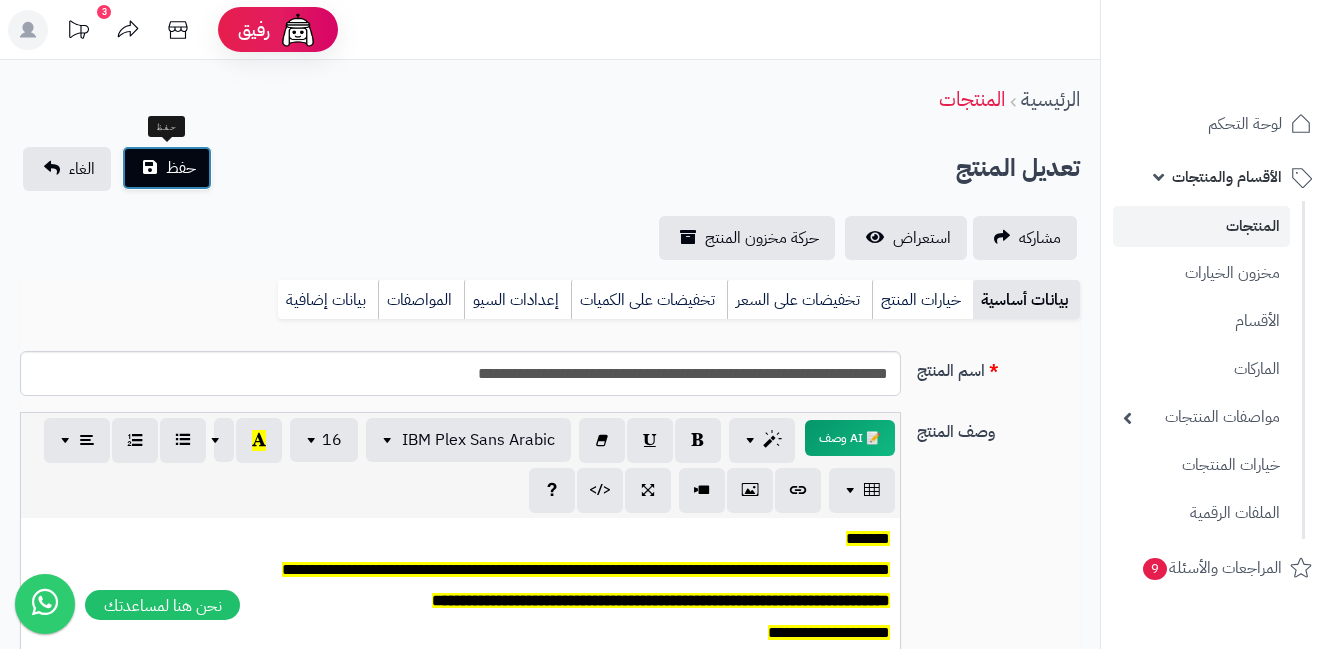 click on "حفظ" at bounding box center [181, 168] 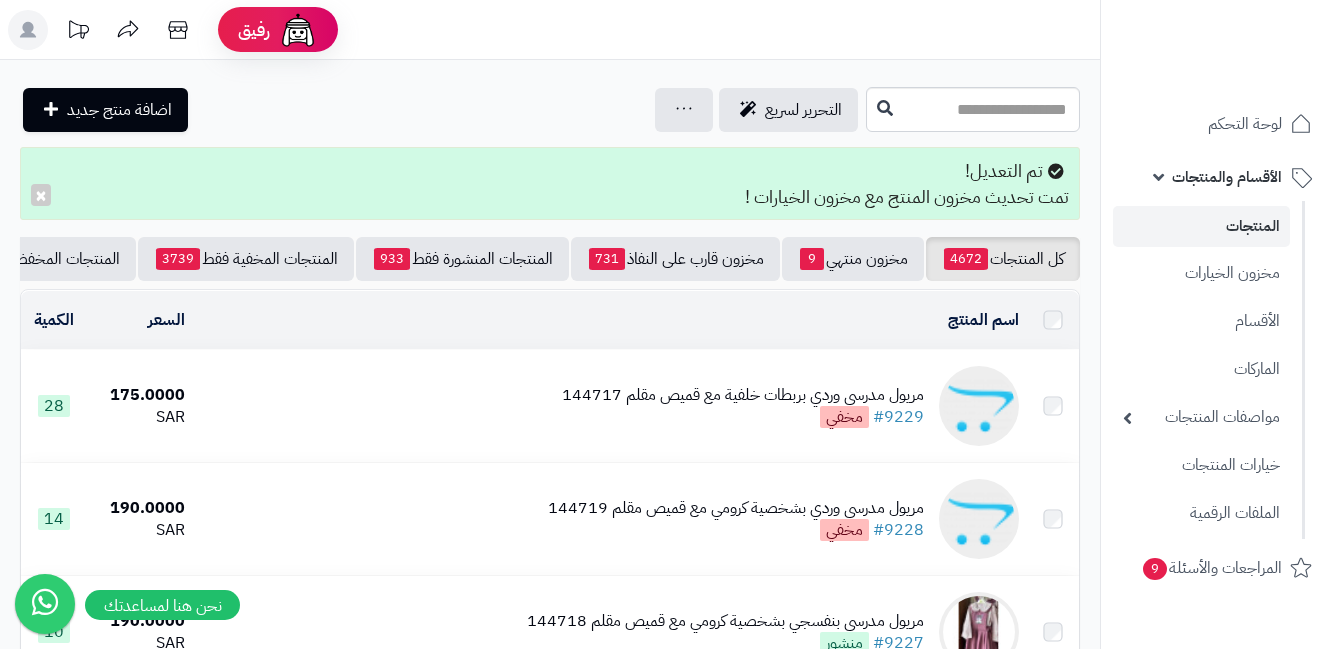 scroll, scrollTop: 0, scrollLeft: 0, axis: both 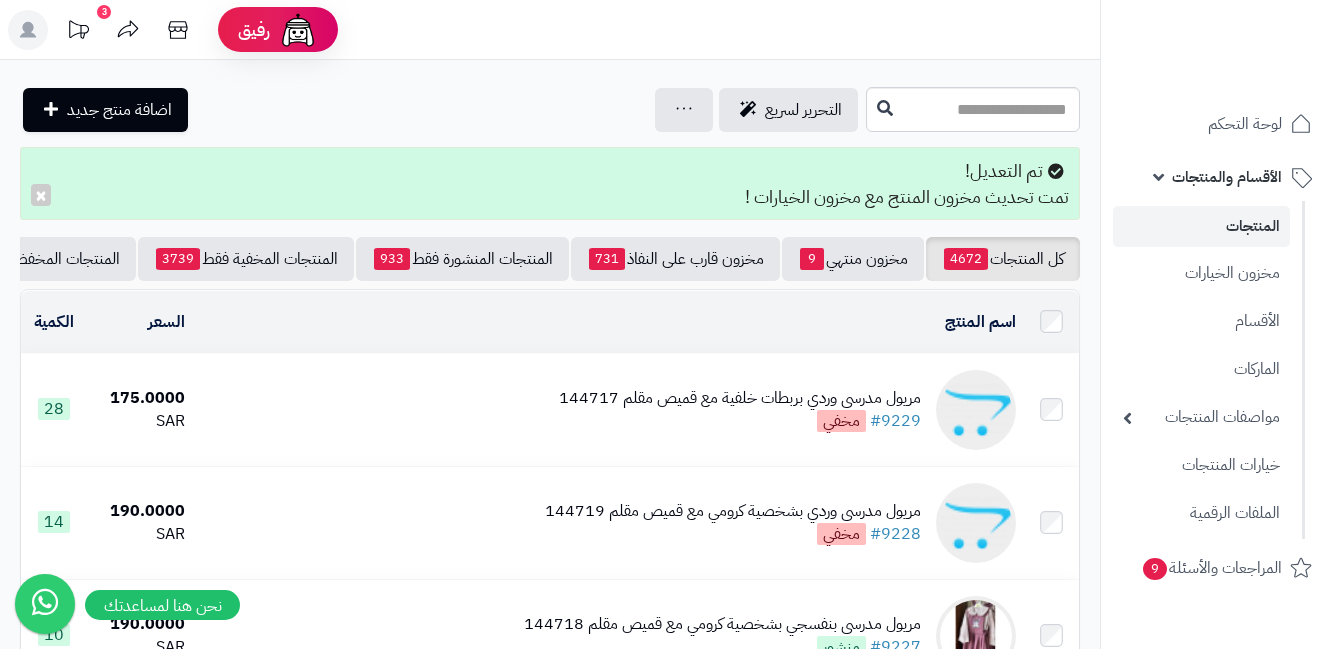 click on "الأقسام والمنتجات
المنتجات
مخزون الخيارات
الأقسام
الماركات
مواصفات المنتجات
مواصفات المنتجات
أنواع المواصفات
خيارات المنتجات
الملفات الرقمية" at bounding box center [1218, 346] 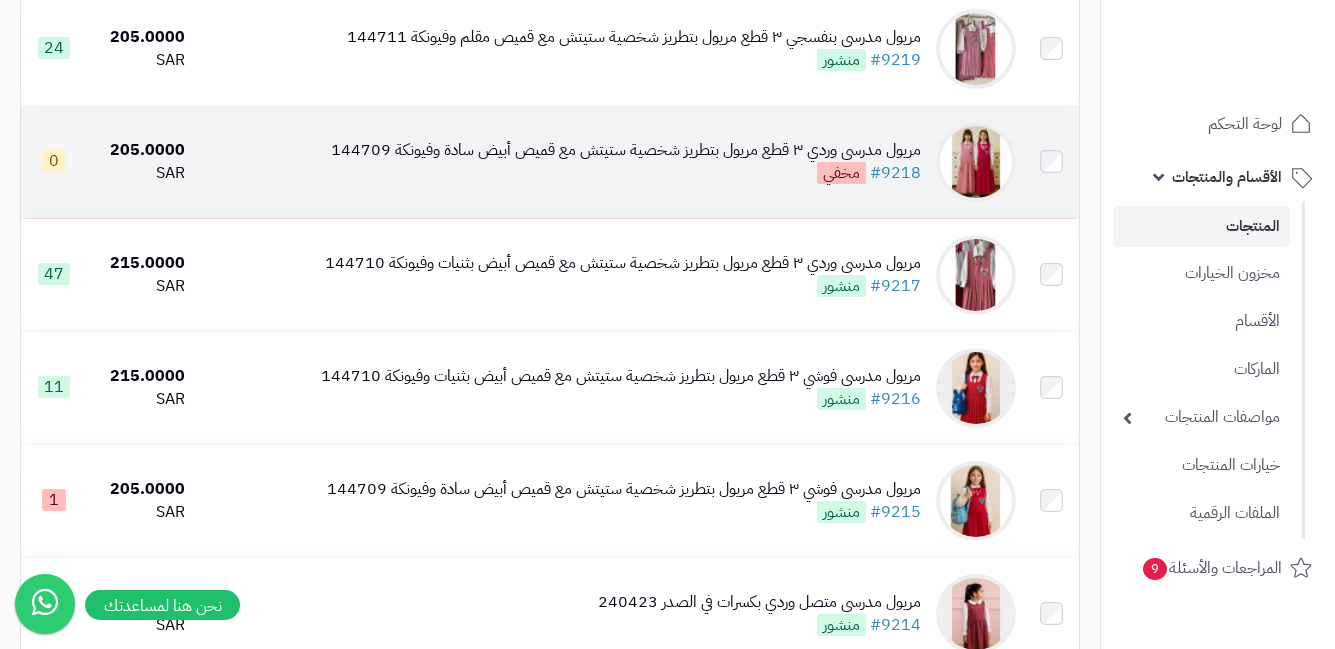 scroll, scrollTop: 1500, scrollLeft: 0, axis: vertical 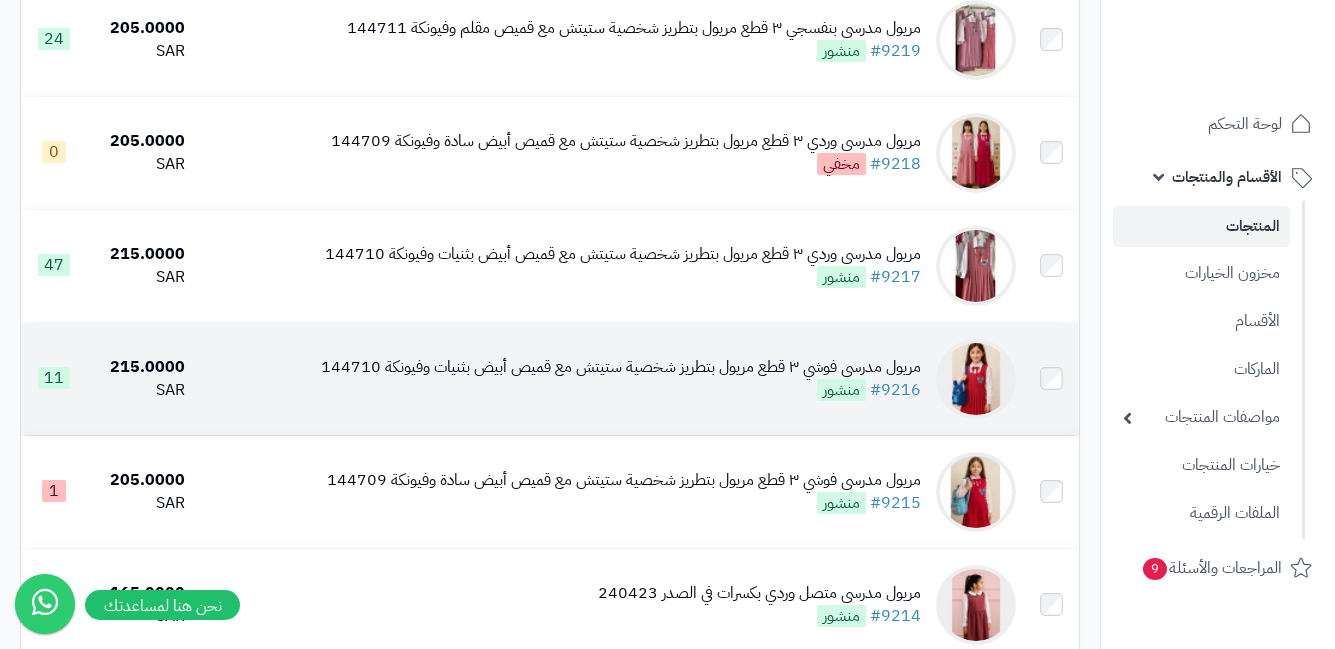 click at bounding box center [976, 379] 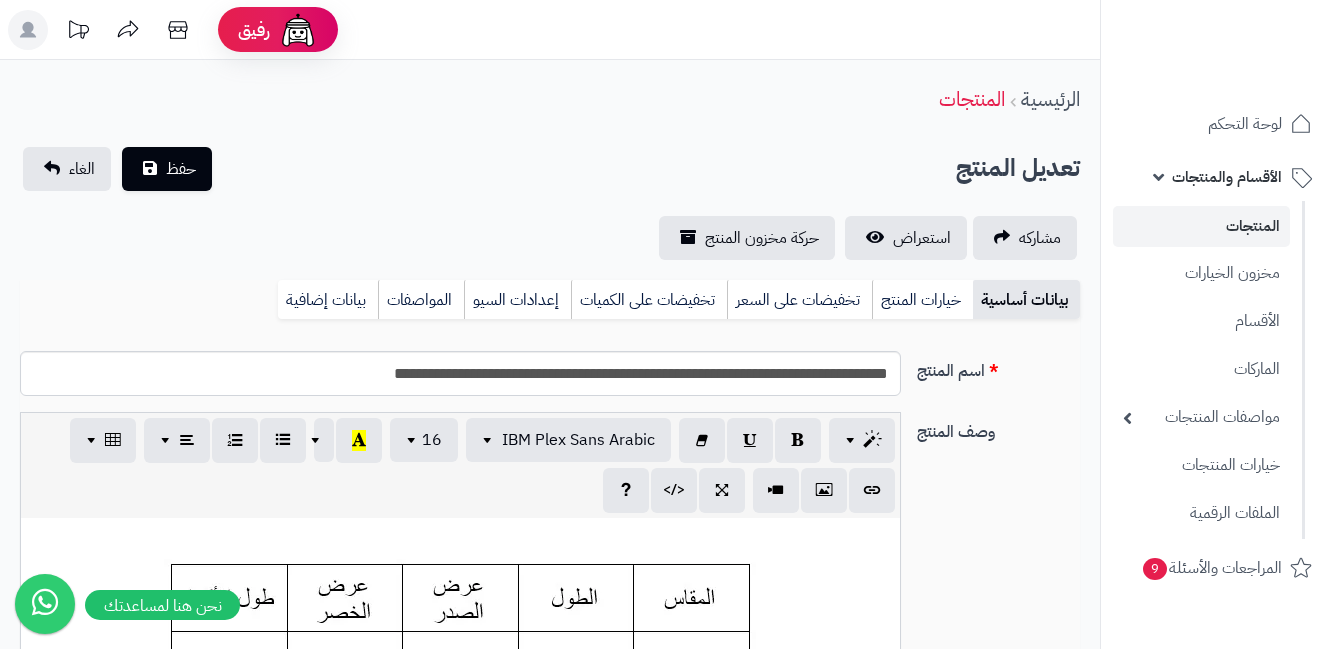 scroll, scrollTop: 0, scrollLeft: 0, axis: both 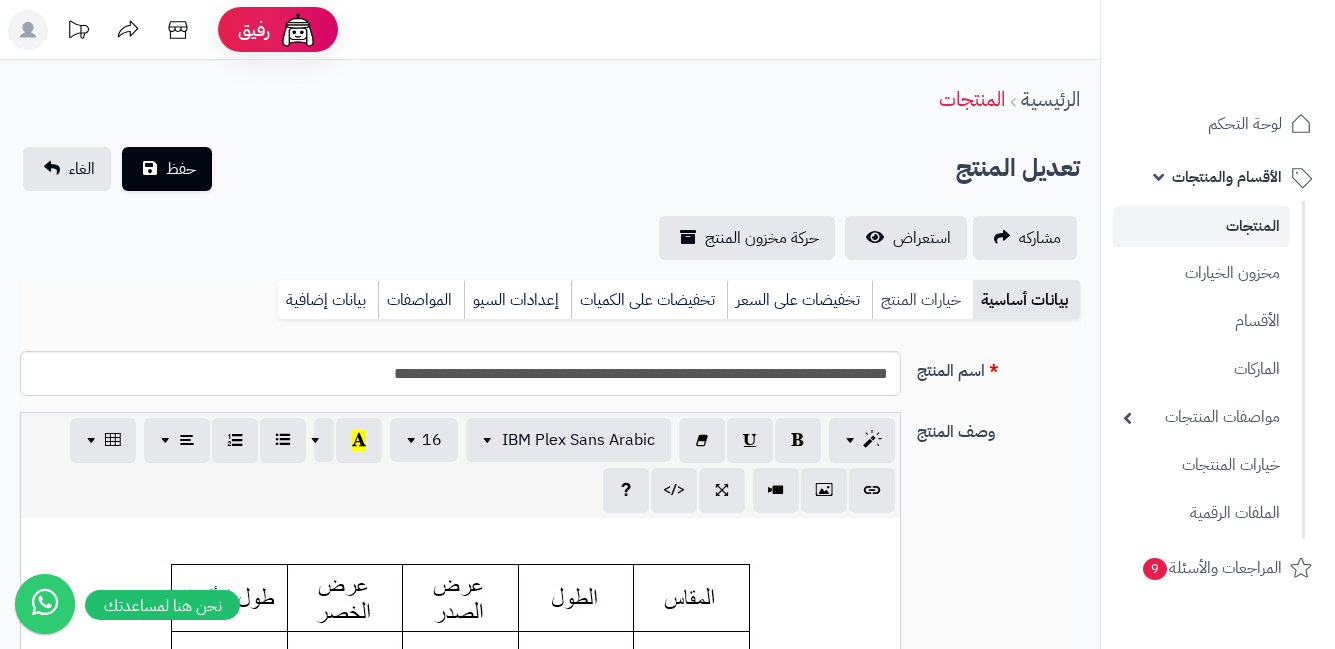 click on "خيارات المنتج" at bounding box center (922, 300) 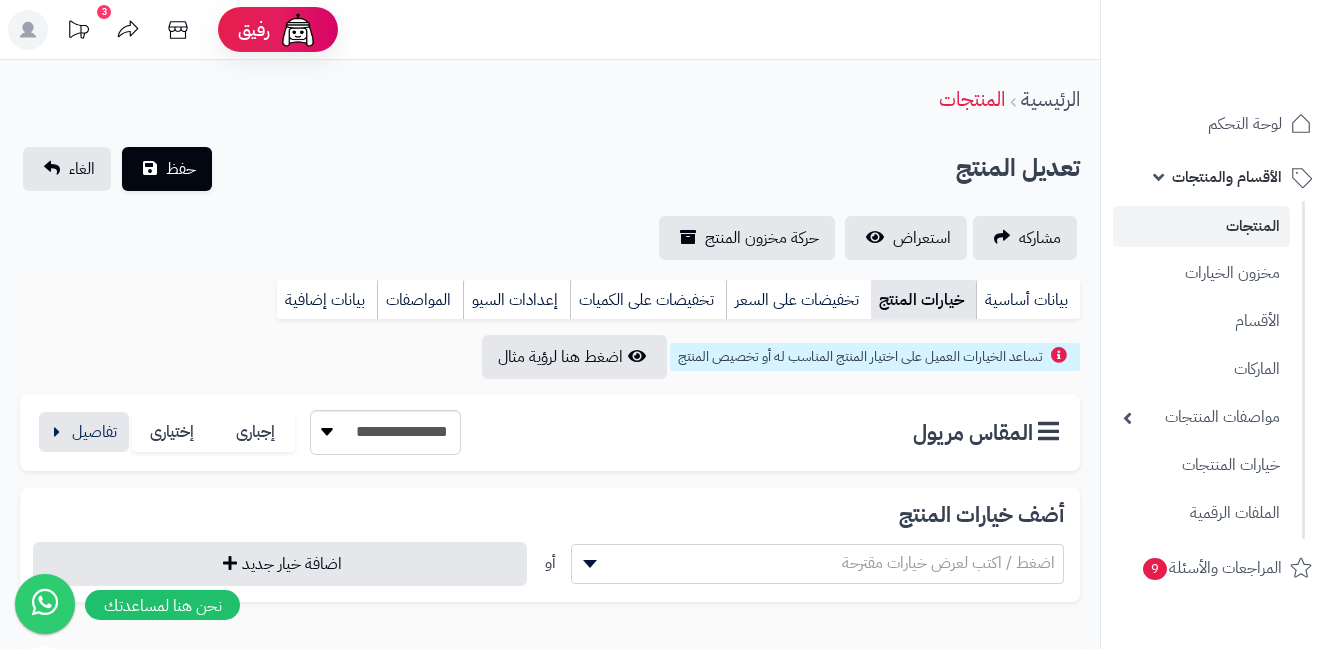 click on "**********" at bounding box center (248, 432) 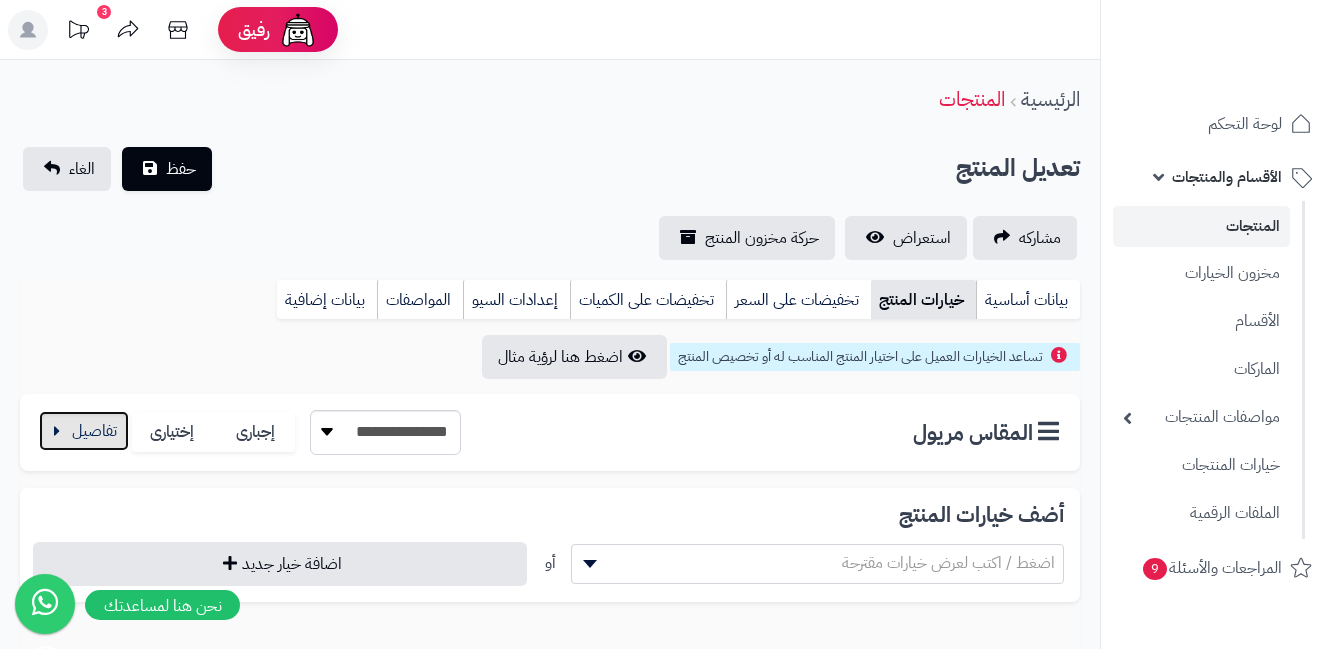 click at bounding box center (84, 431) 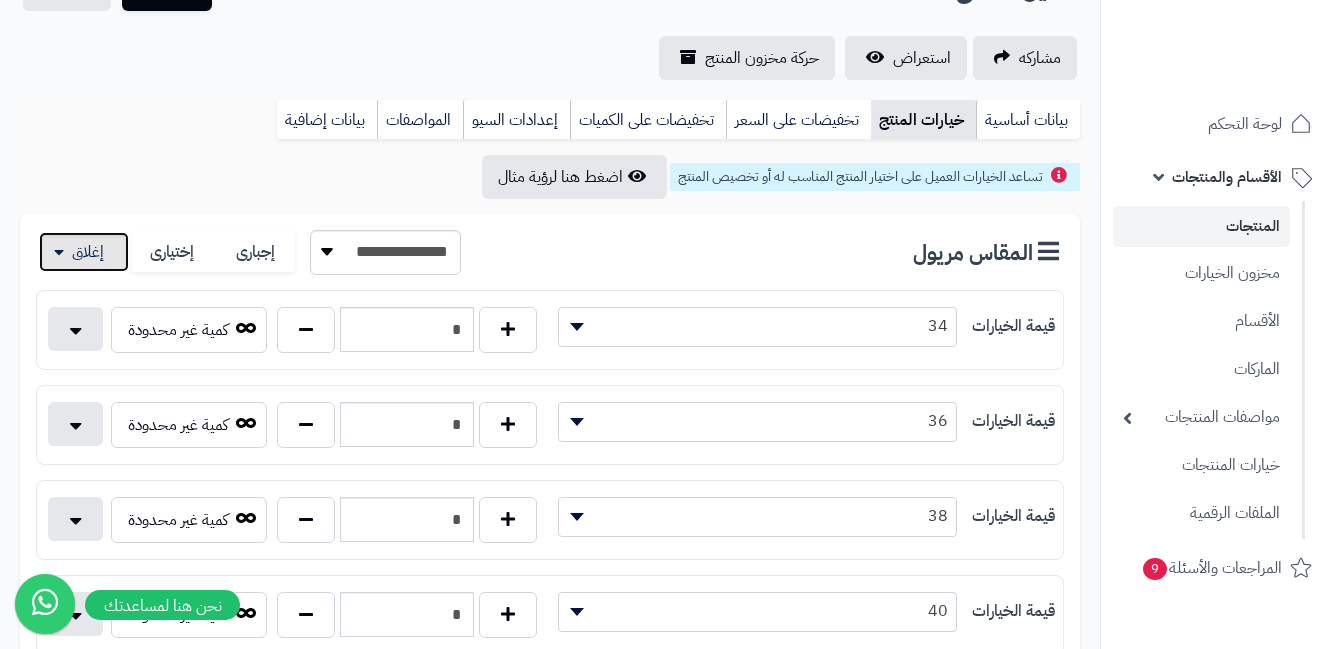 scroll, scrollTop: 0, scrollLeft: 0, axis: both 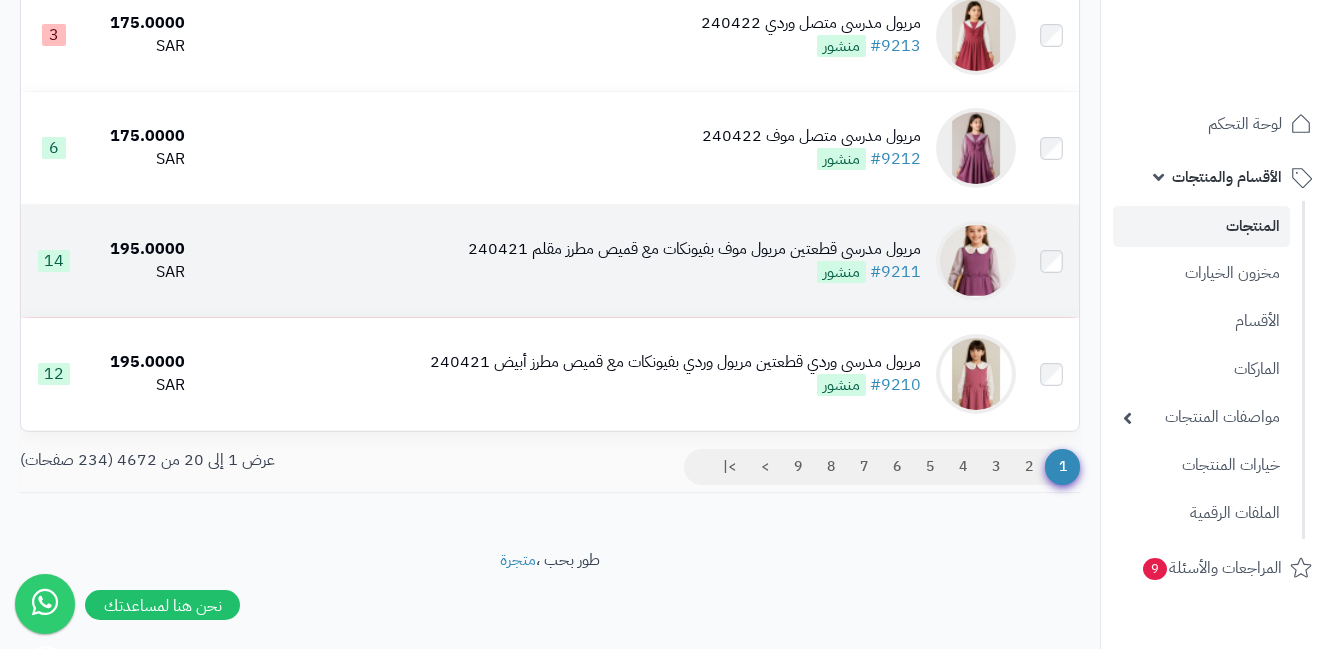 click at bounding box center (976, 261) 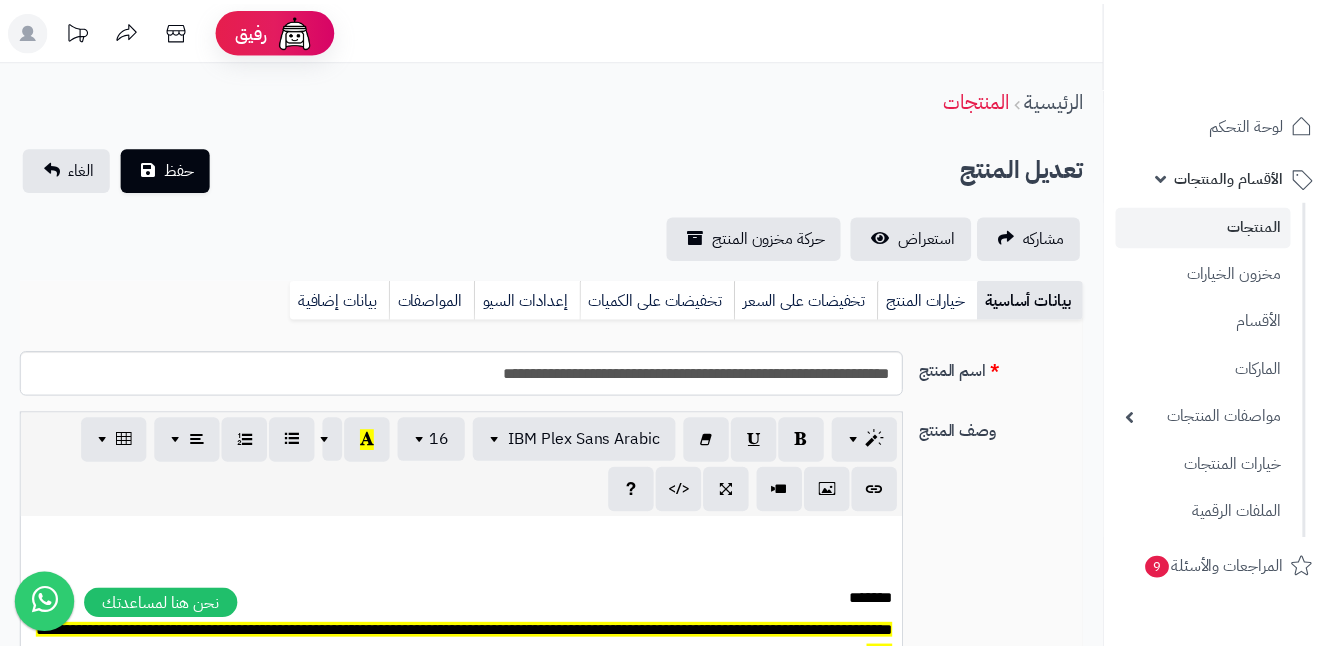 scroll, scrollTop: 0, scrollLeft: 0, axis: both 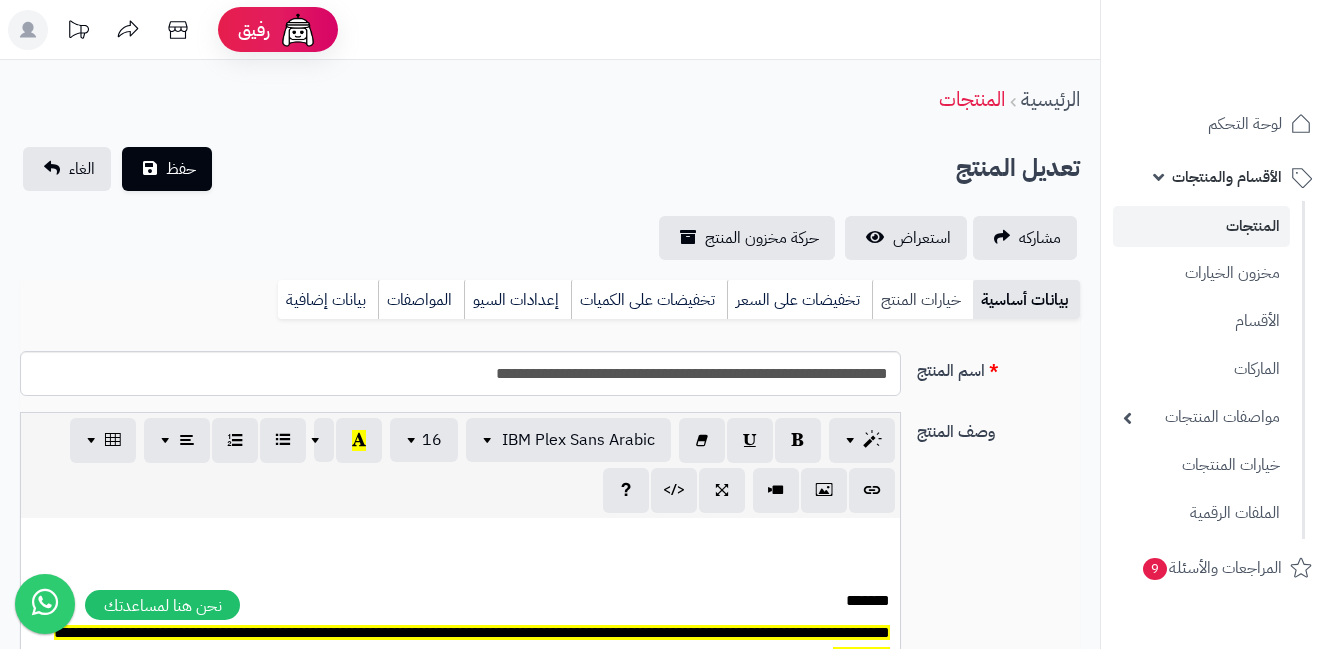 click on "خيارات المنتج" at bounding box center (922, 300) 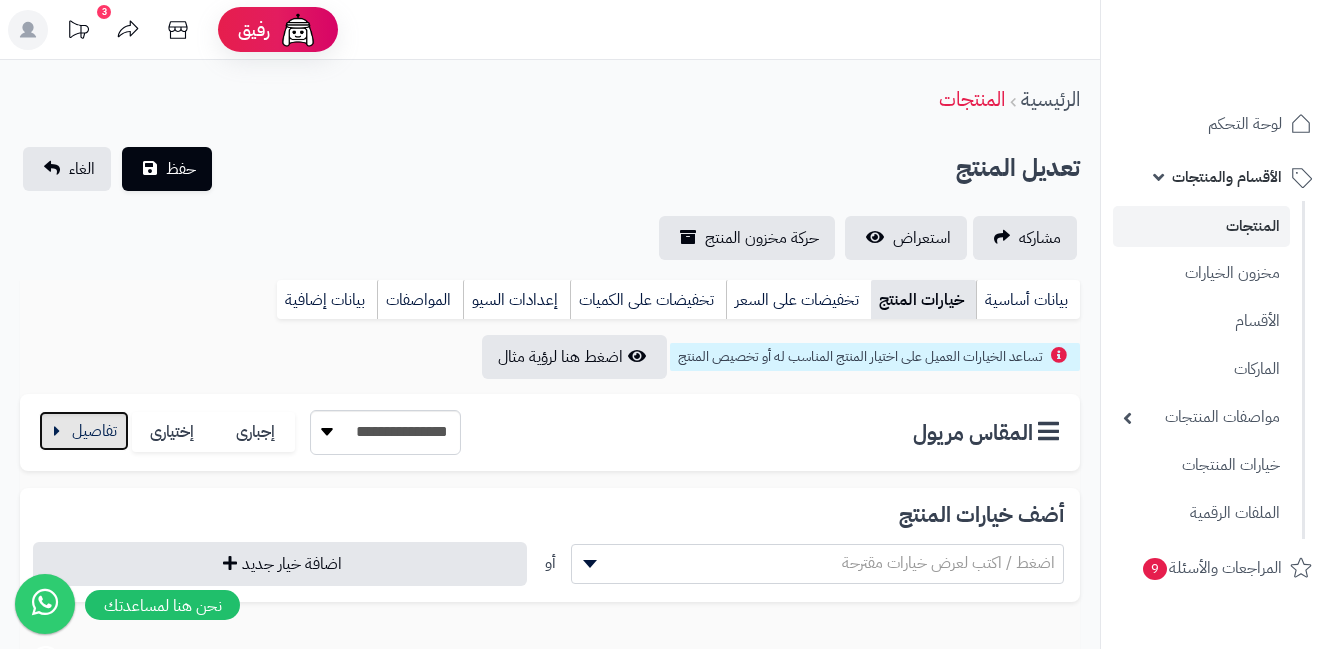 click at bounding box center (84, 431) 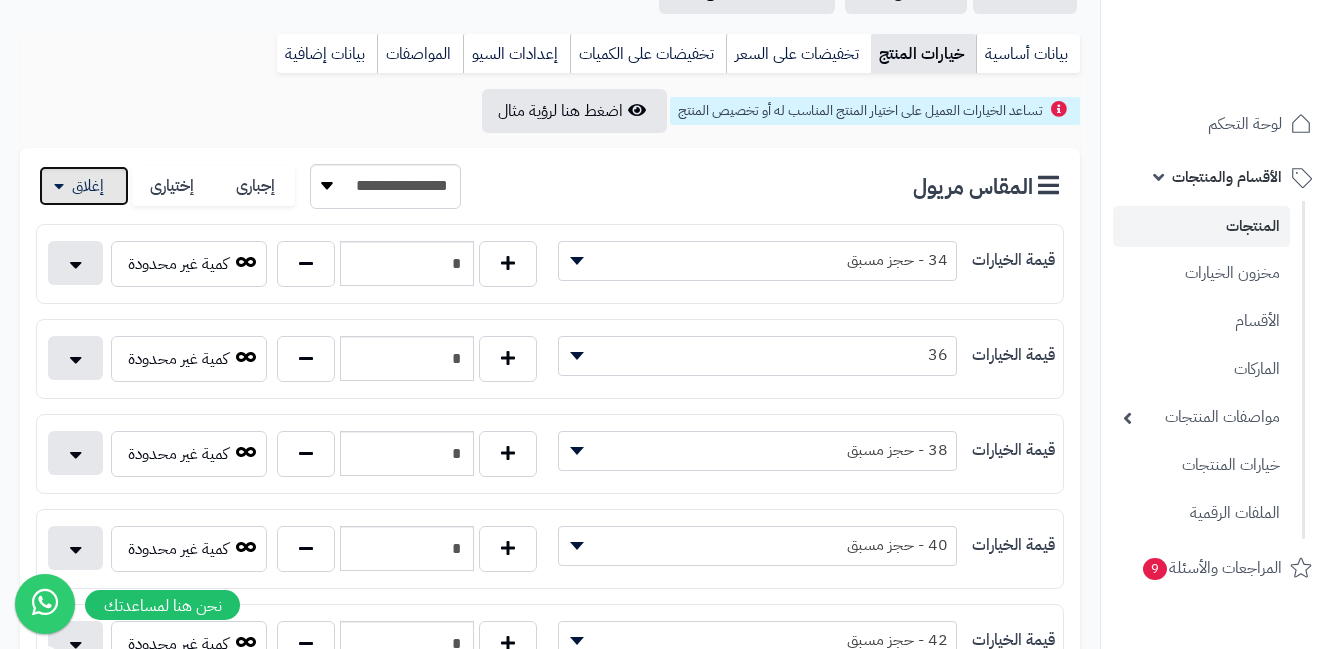 scroll, scrollTop: 300, scrollLeft: 0, axis: vertical 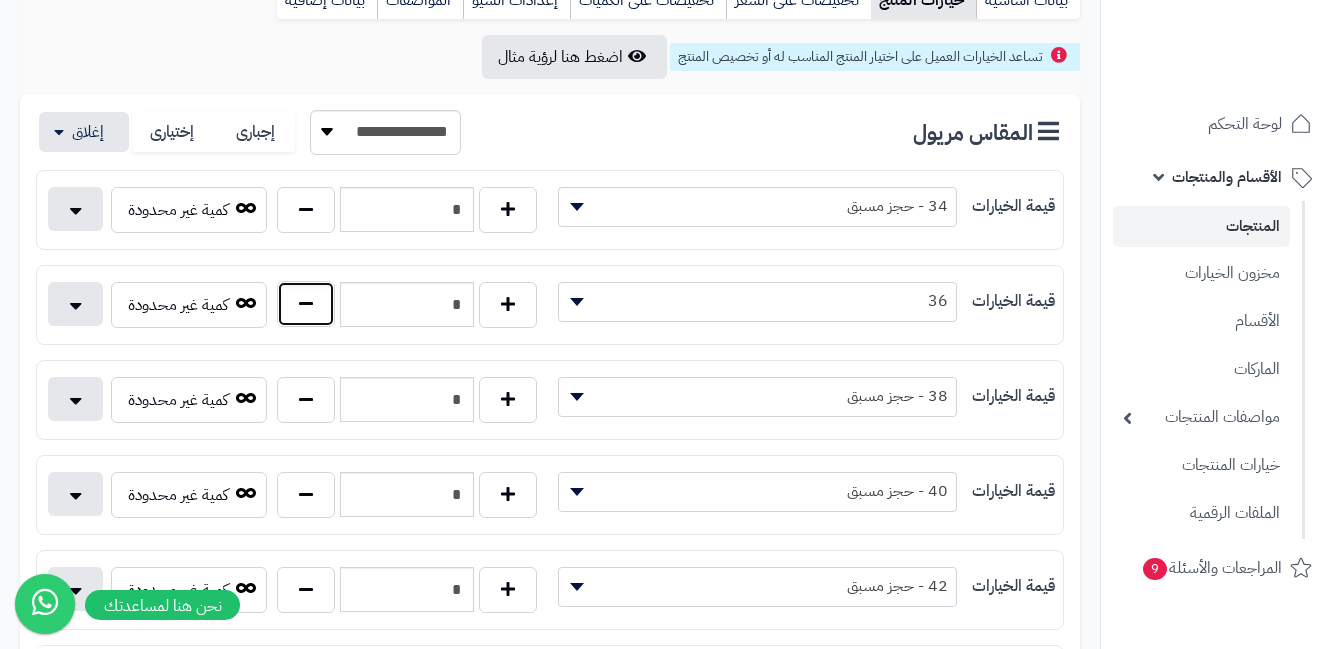 click at bounding box center (306, 304) 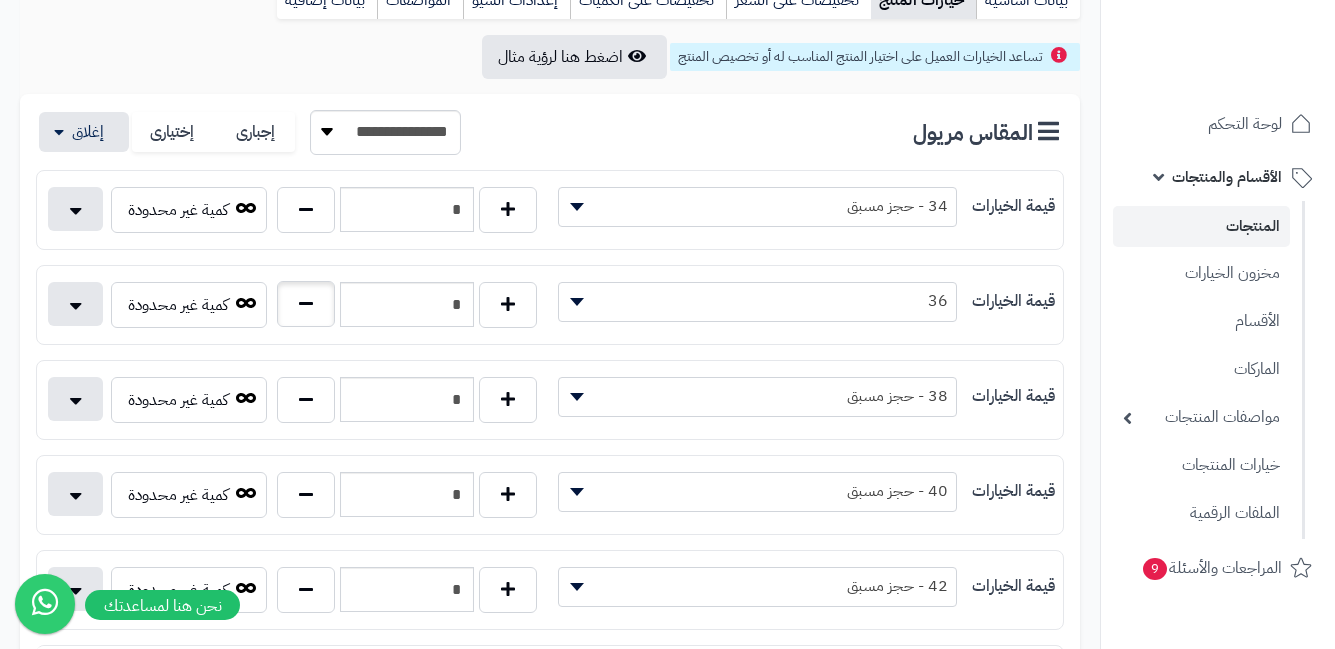 type on "*" 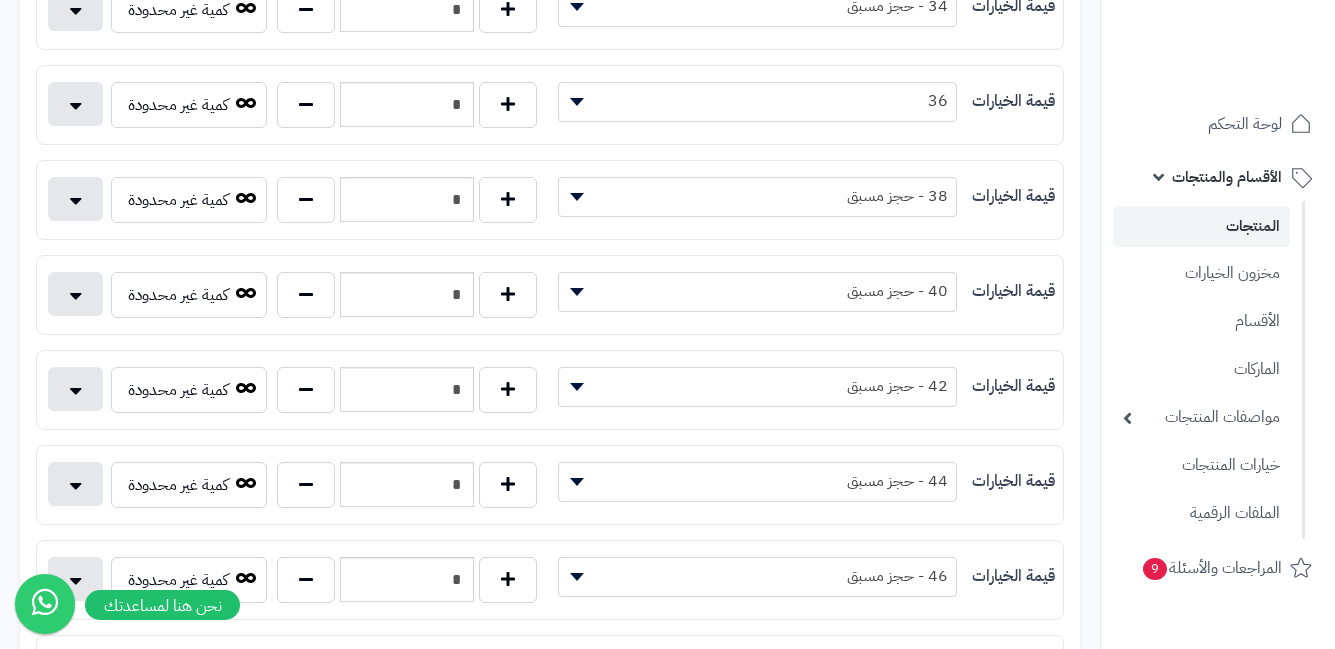 scroll, scrollTop: 0, scrollLeft: 0, axis: both 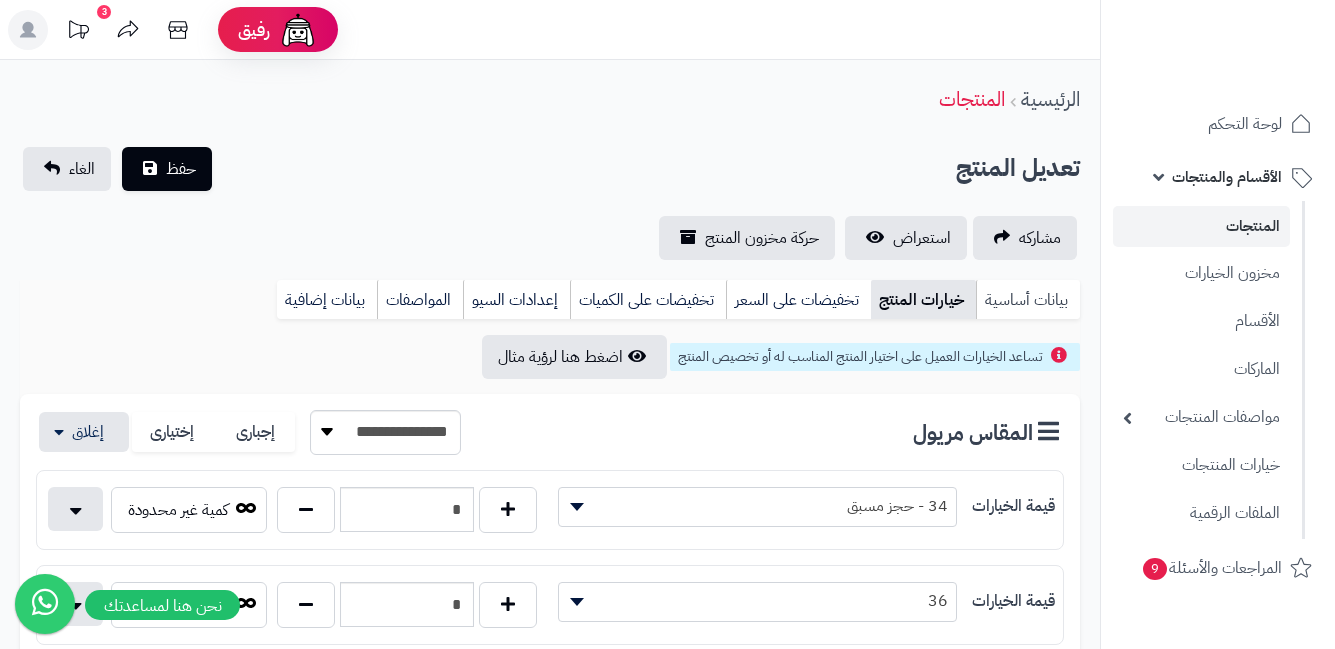 click on "بيانات أساسية" at bounding box center [1028, 300] 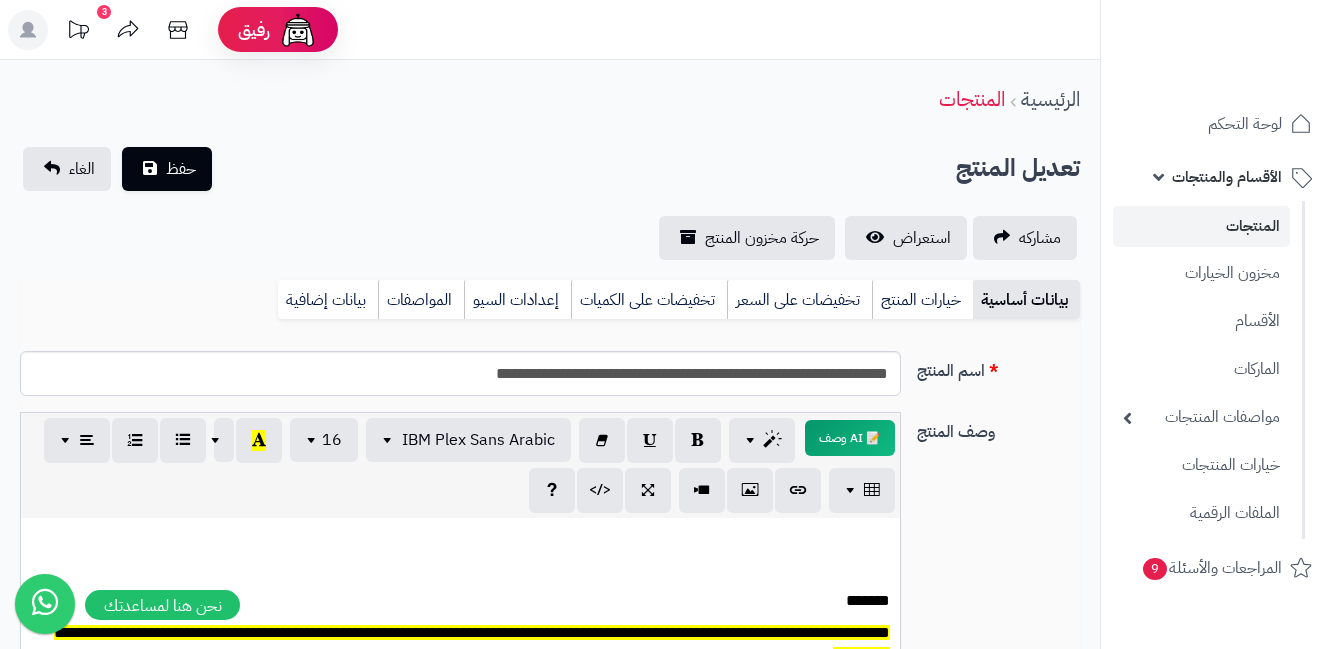 scroll, scrollTop: 0, scrollLeft: 0, axis: both 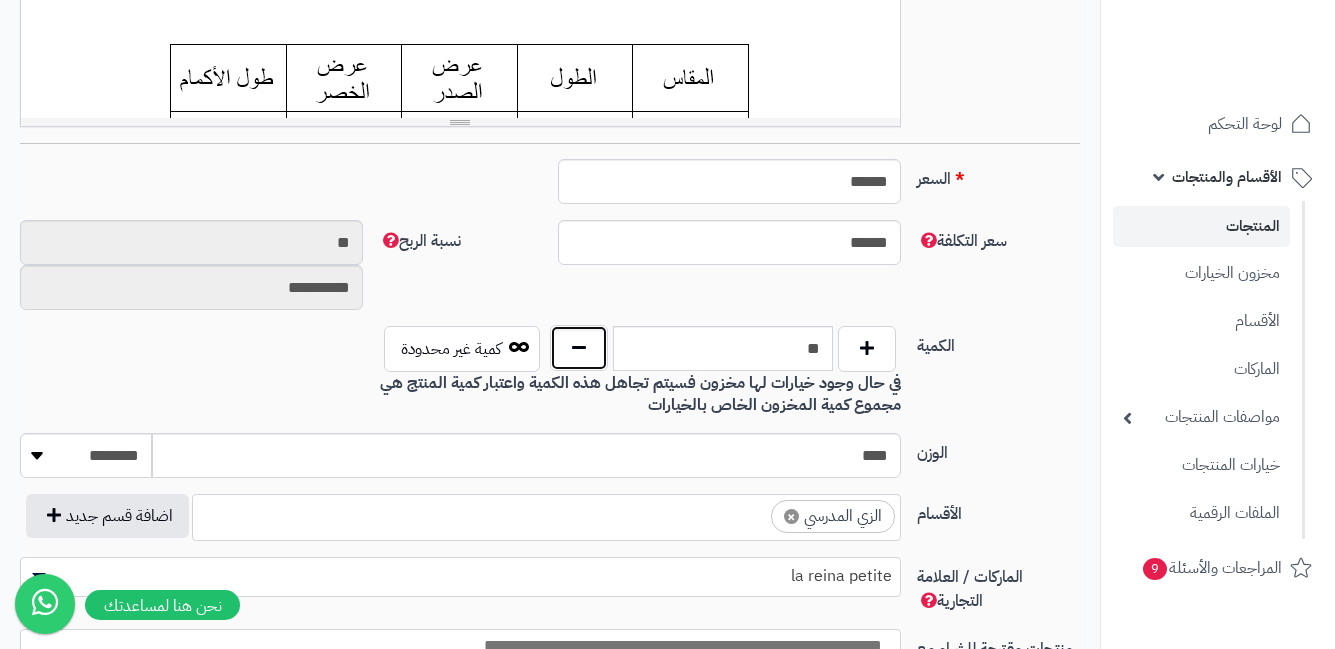 click at bounding box center [579, 348] 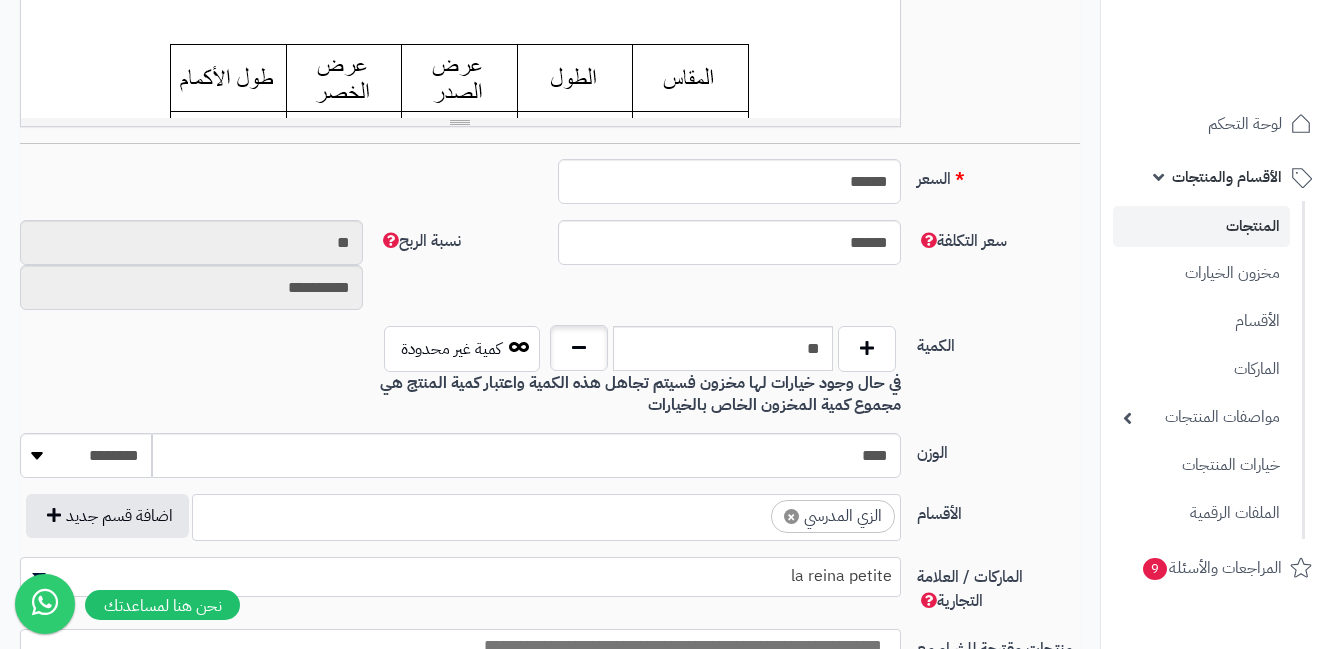 type on "**" 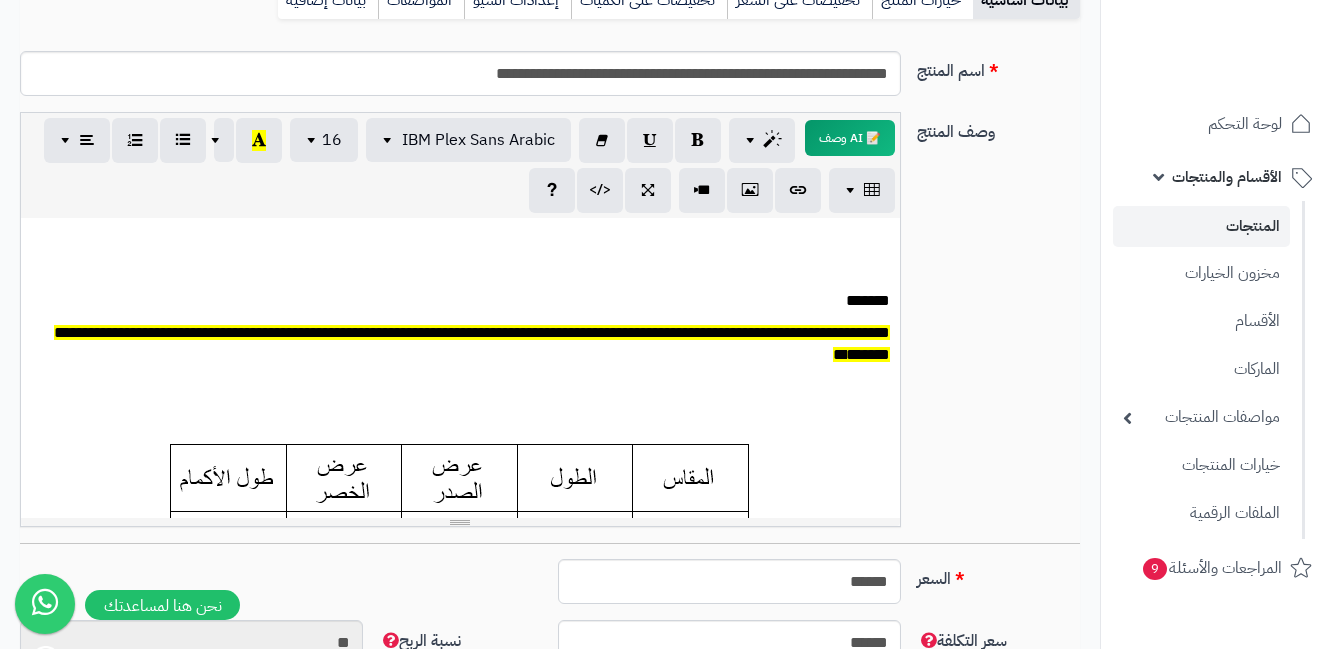 scroll, scrollTop: 100, scrollLeft: 0, axis: vertical 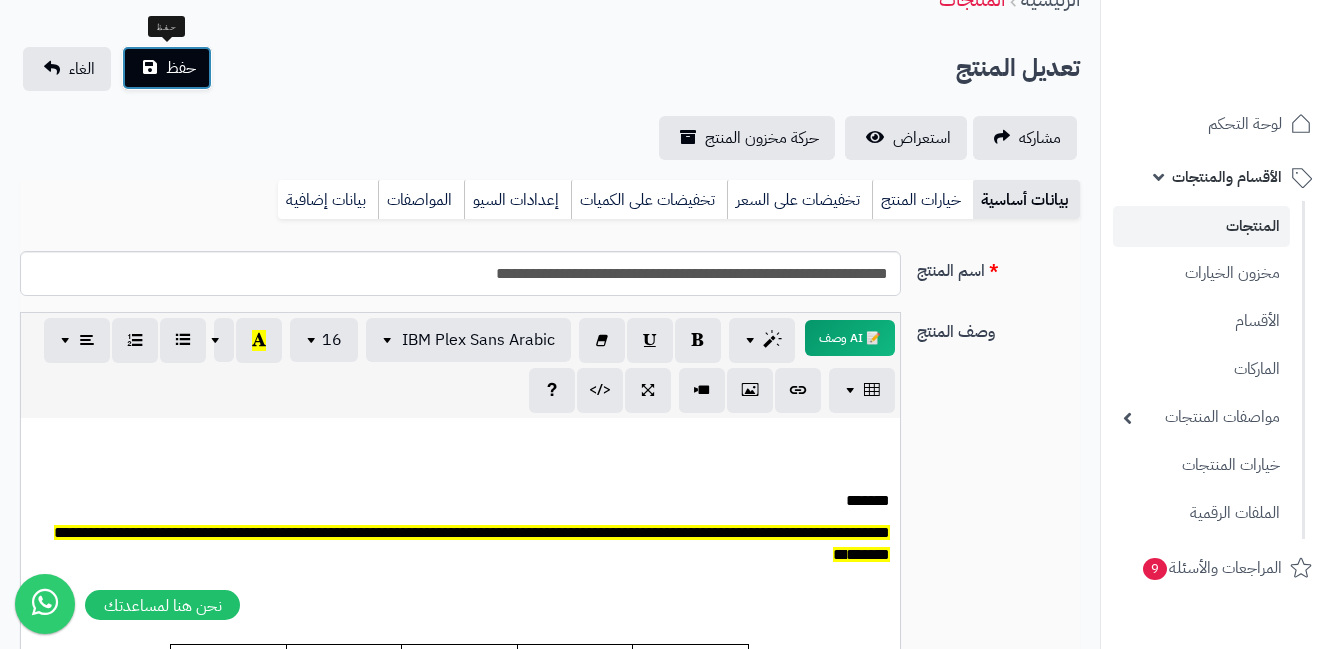 click on "حفظ" at bounding box center [181, 68] 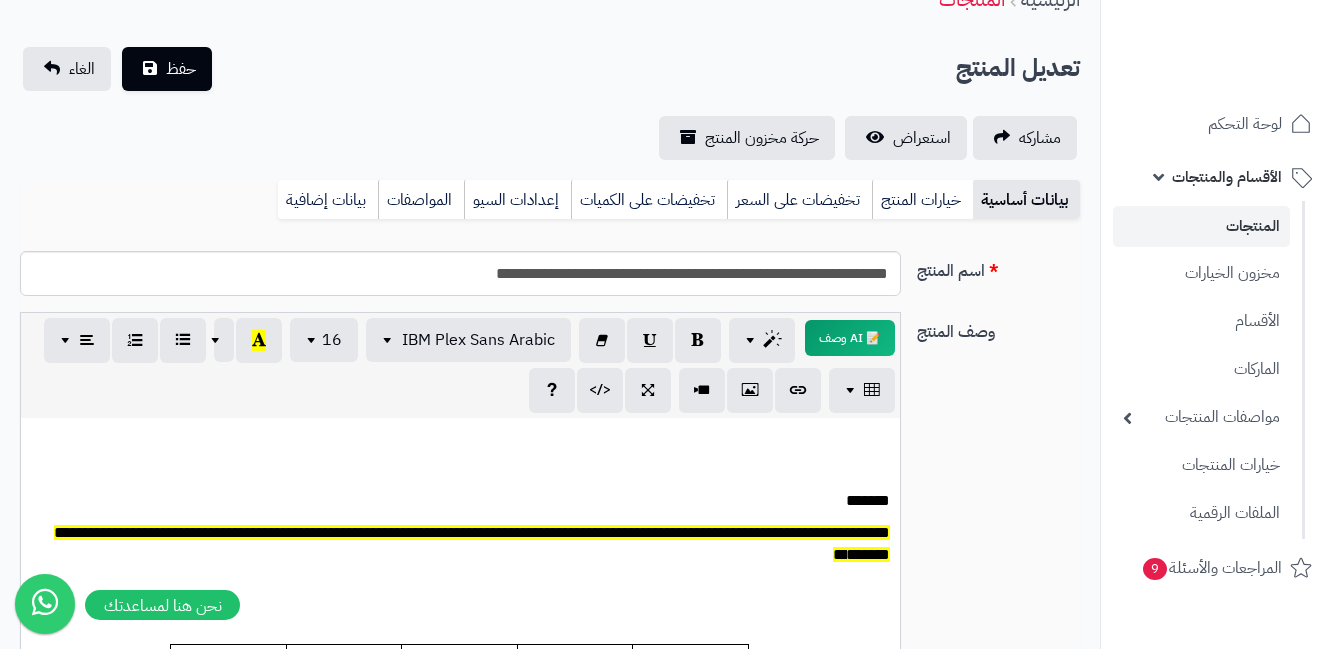 click on "الأقسام والمنتجات
المنتجات
مخزون الخيارات
الأقسام
الماركات
مواصفات المنتجات
مواصفات المنتجات
أنواع المواصفات
خيارات المنتجات
الملفات الرقمية" at bounding box center (1218, 346) 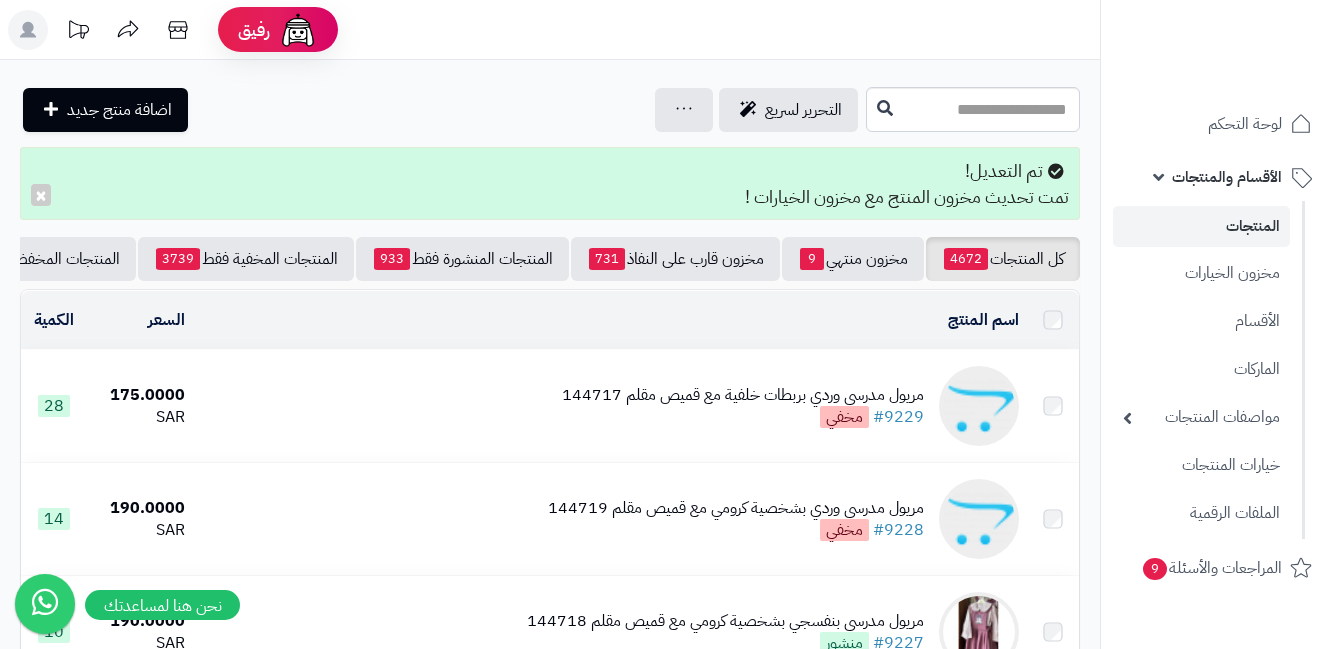 scroll, scrollTop: 0, scrollLeft: 0, axis: both 